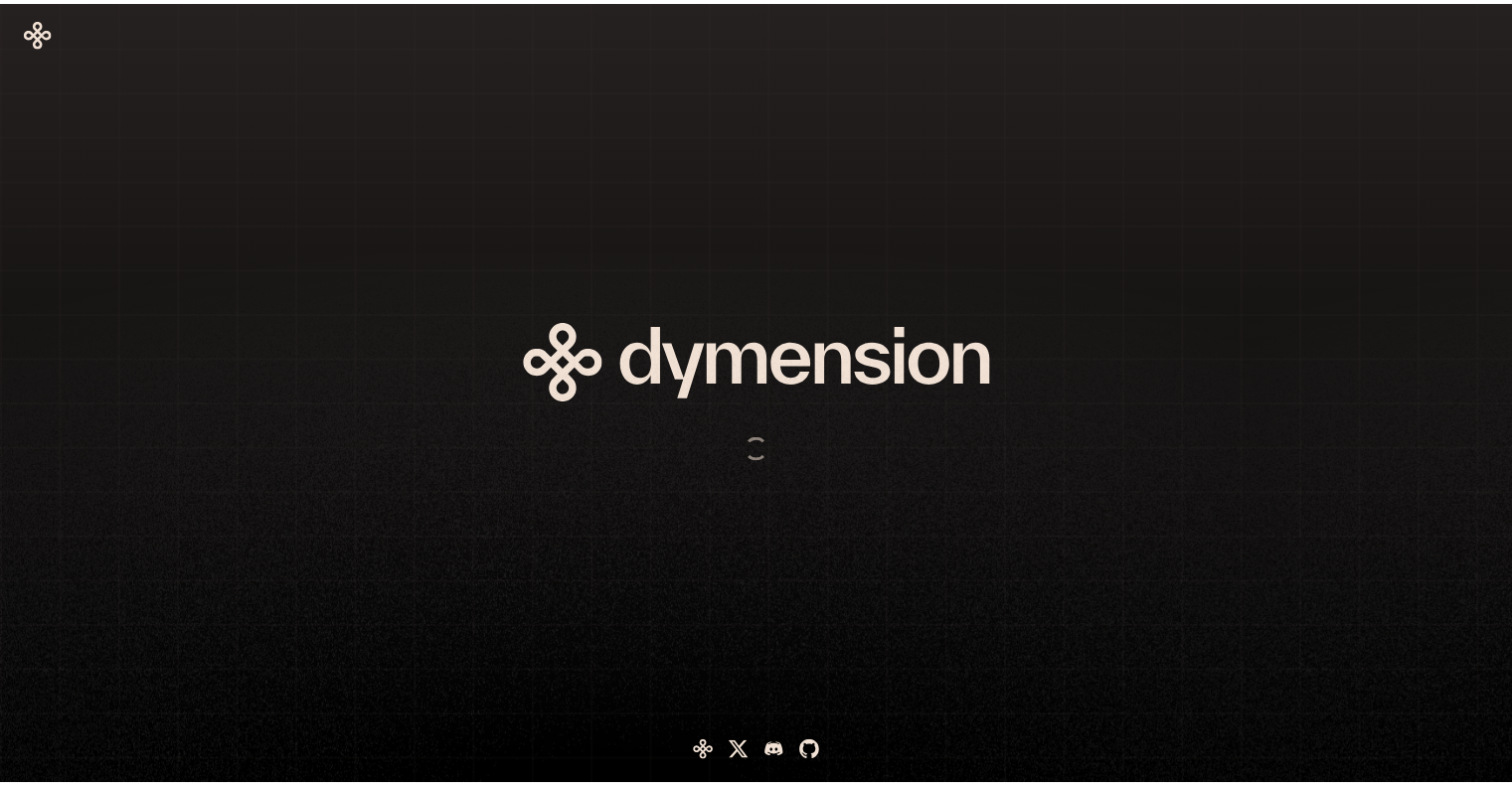 scroll, scrollTop: 0, scrollLeft: 0, axis: both 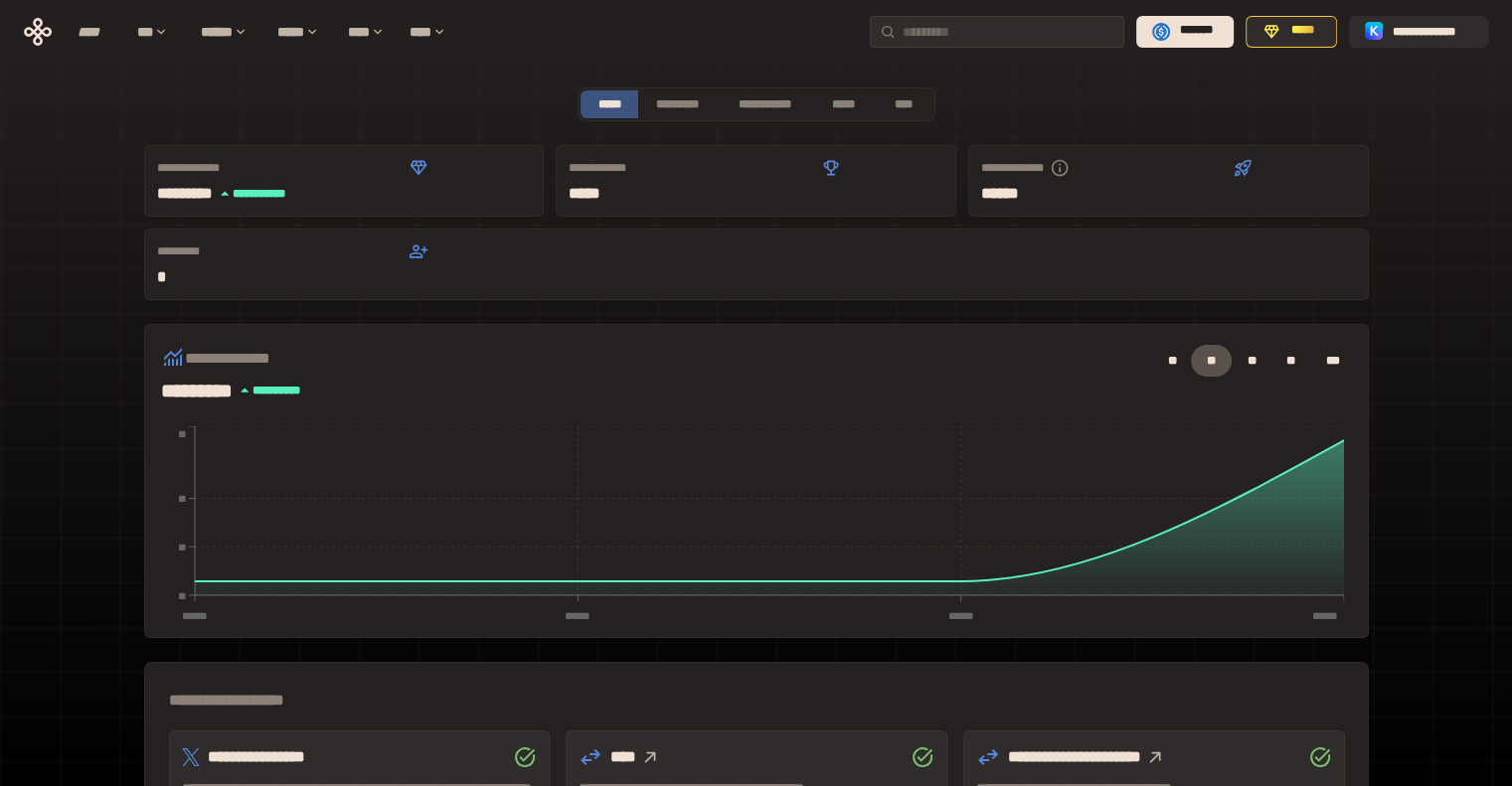 click on "**********" at bounding box center (756, 650) 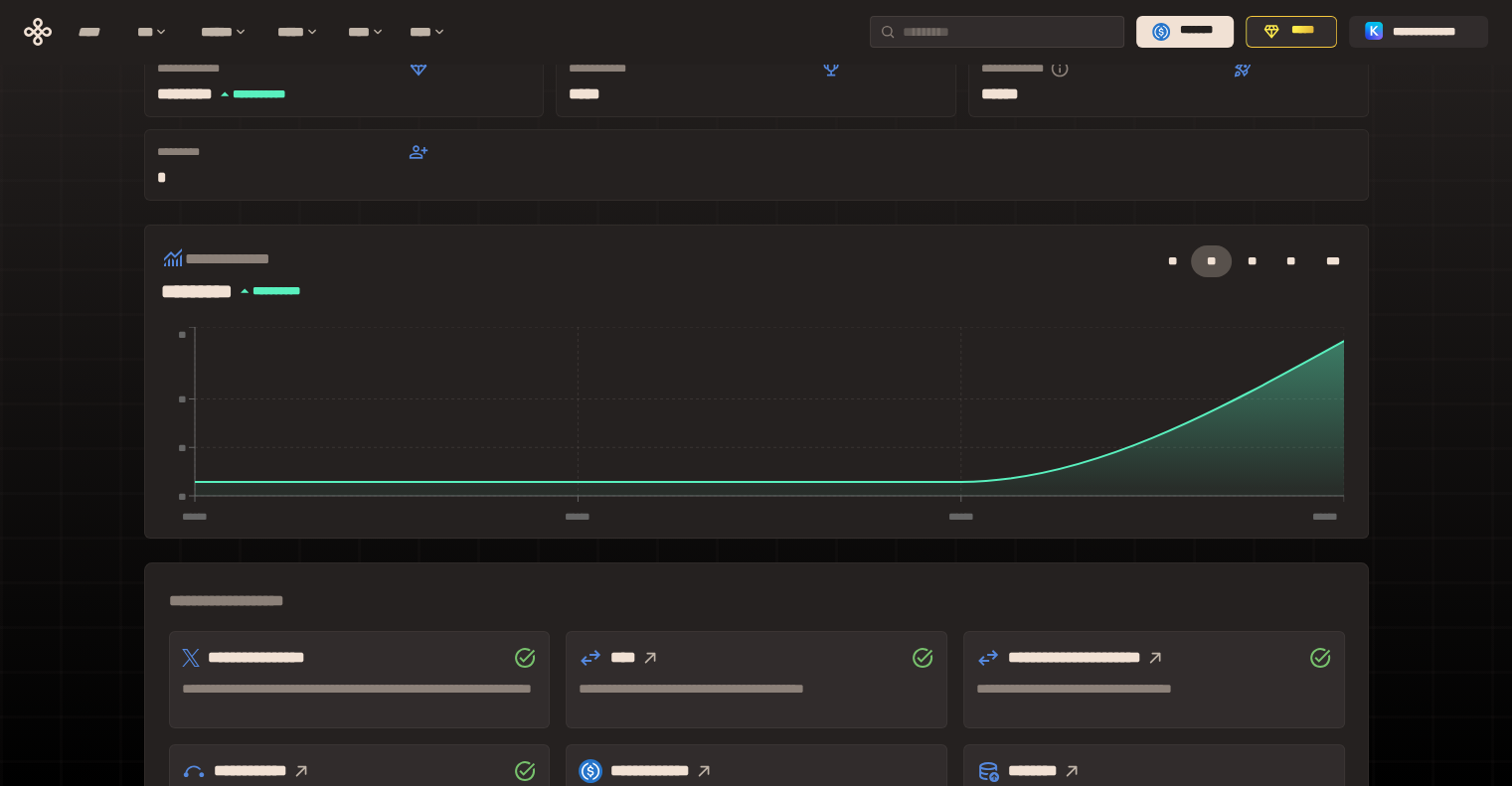 scroll, scrollTop: 199, scrollLeft: 0, axis: vertical 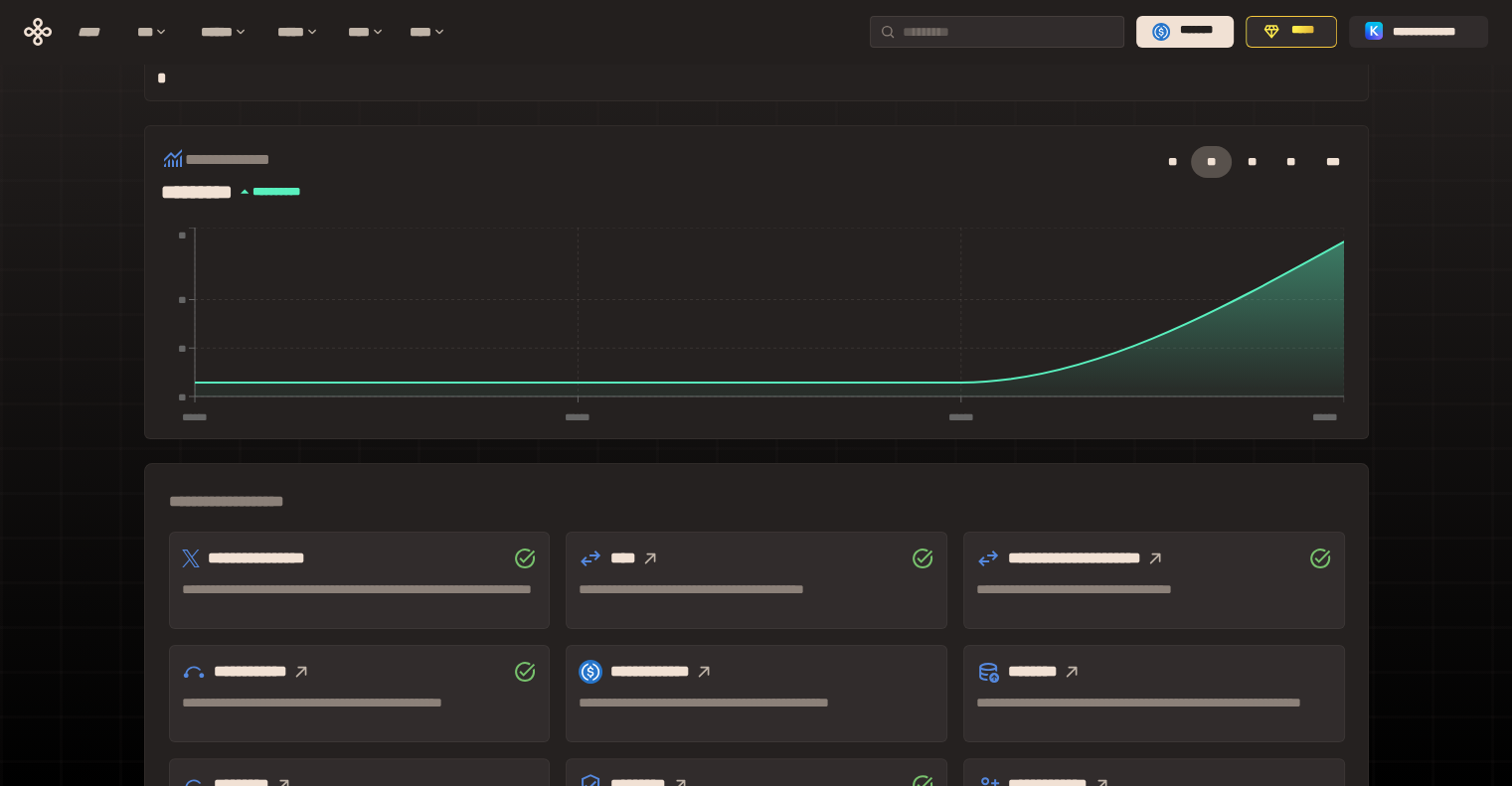 click 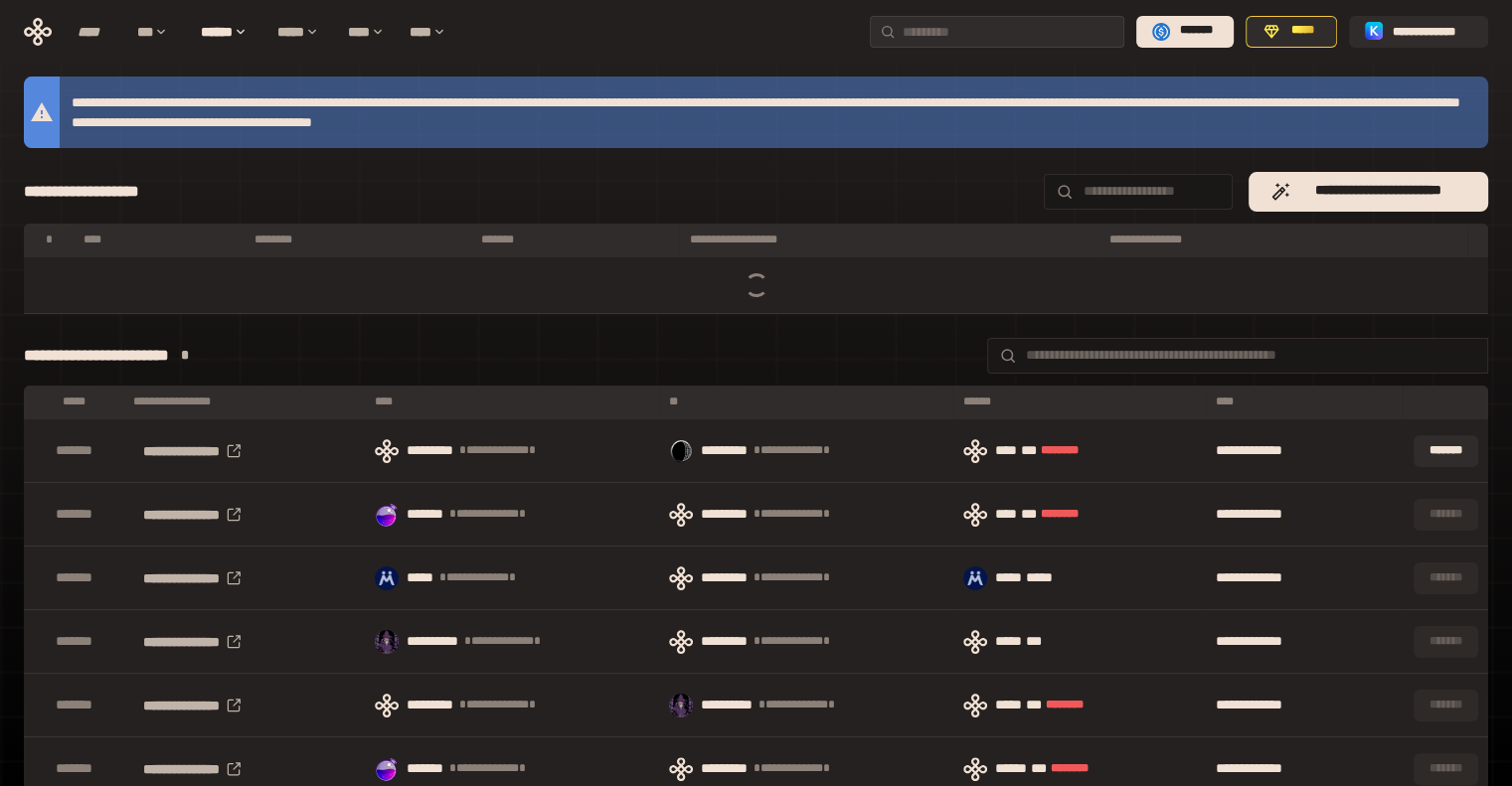 scroll, scrollTop: 0, scrollLeft: 0, axis: both 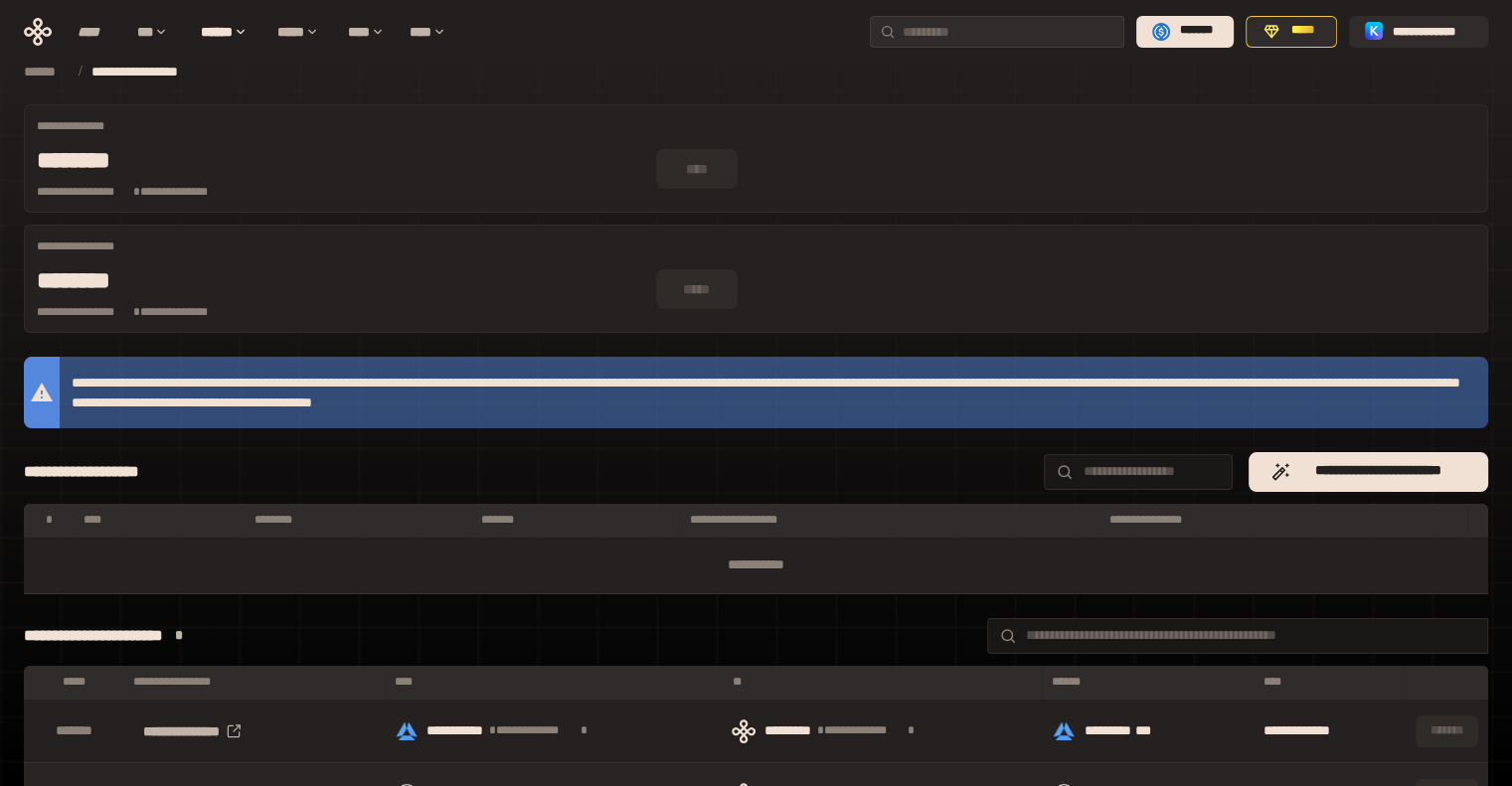 click on "**********" at bounding box center (510, 794) 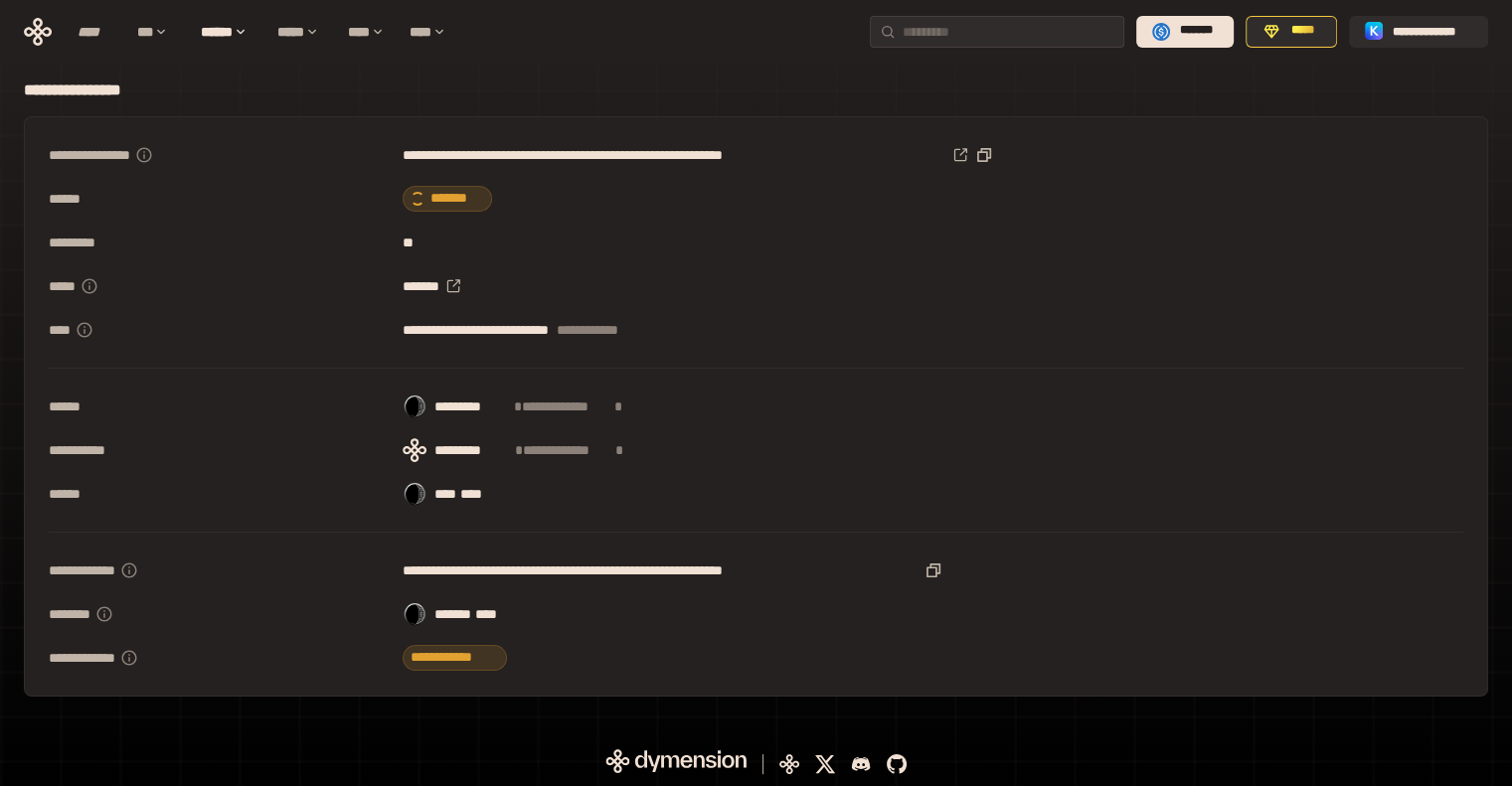 scroll, scrollTop: 0, scrollLeft: 0, axis: both 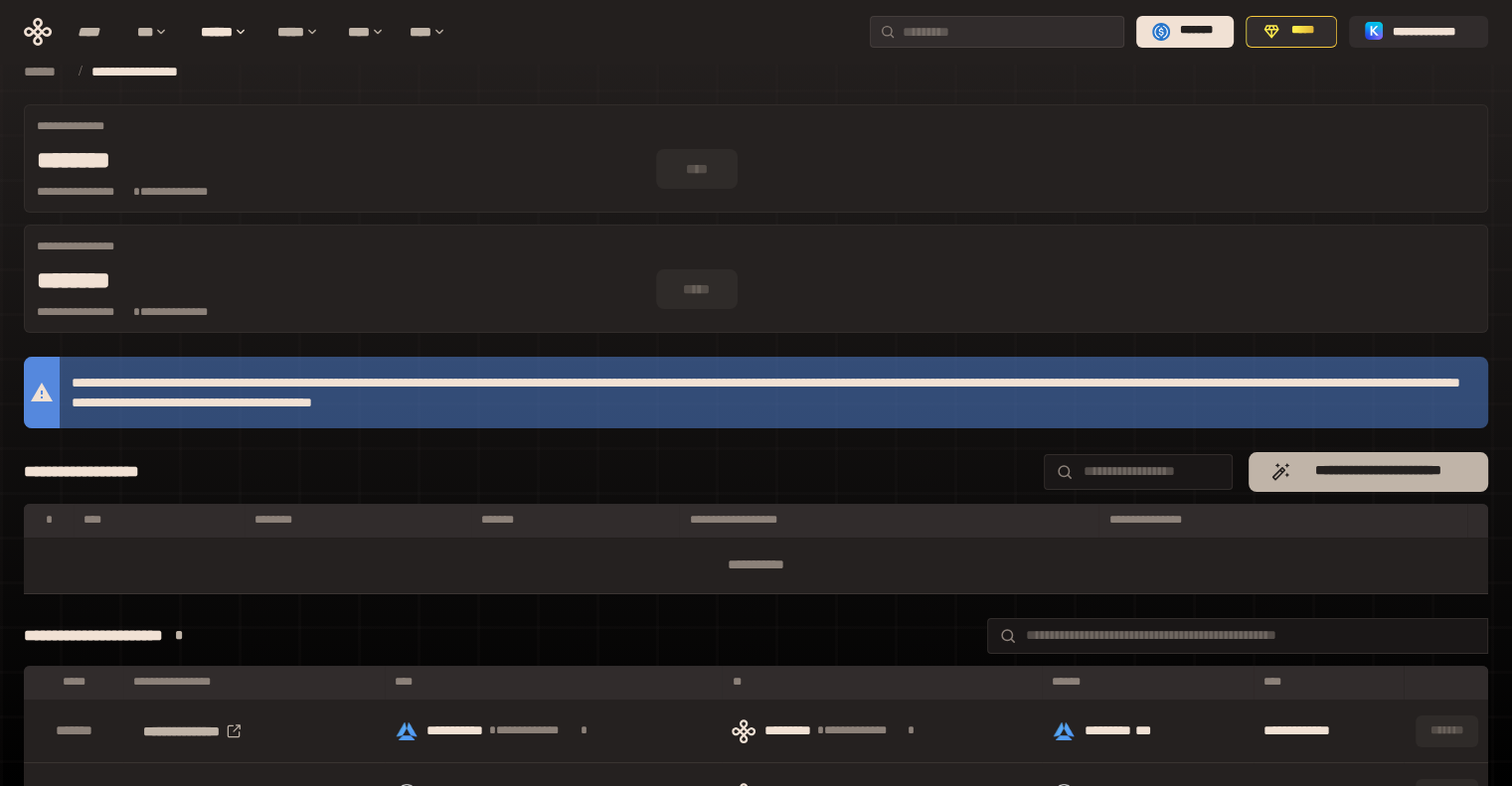 click on "**********" at bounding box center [1368, 472] 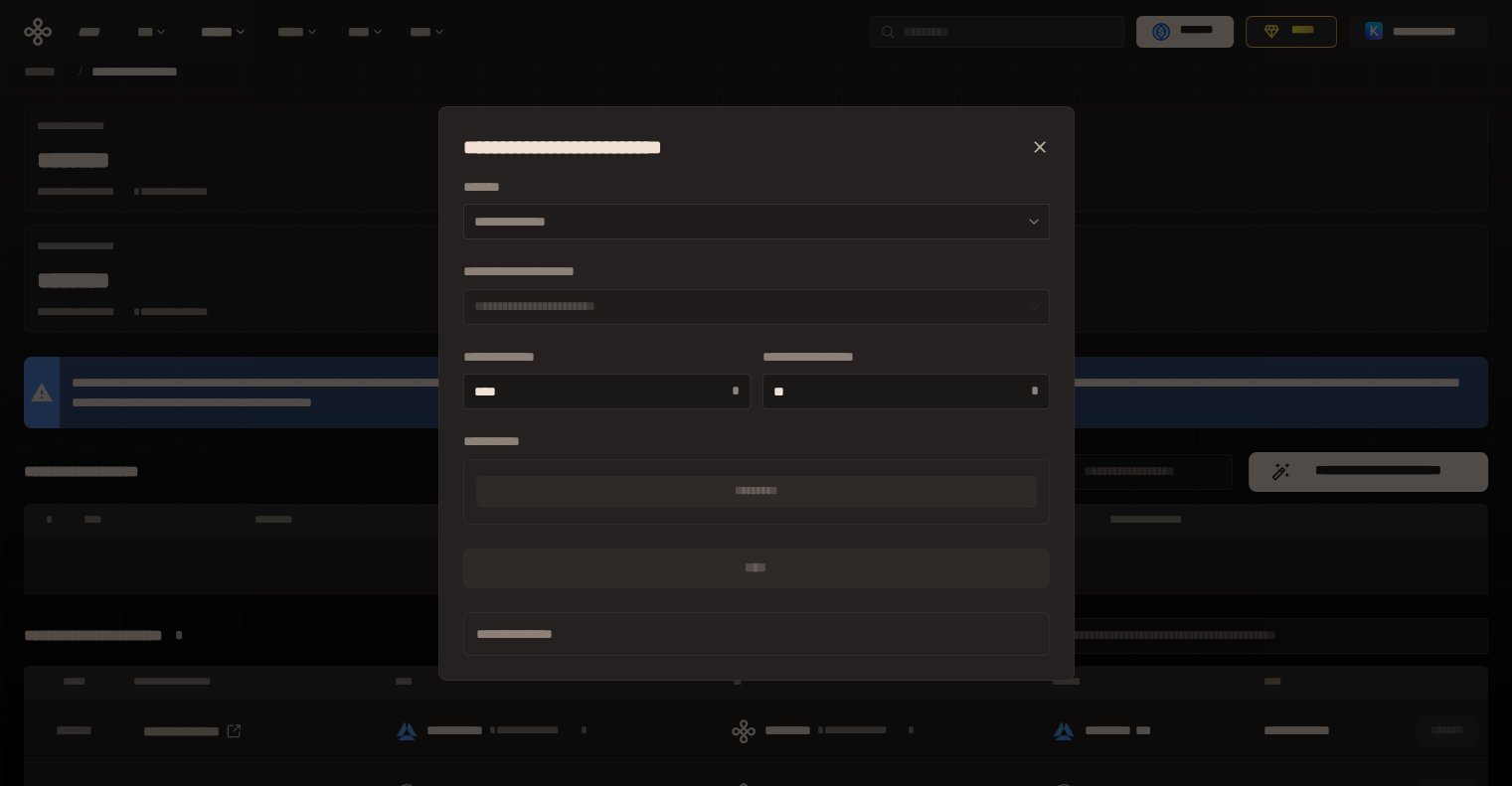 click on "**********" at bounding box center (756, 222) 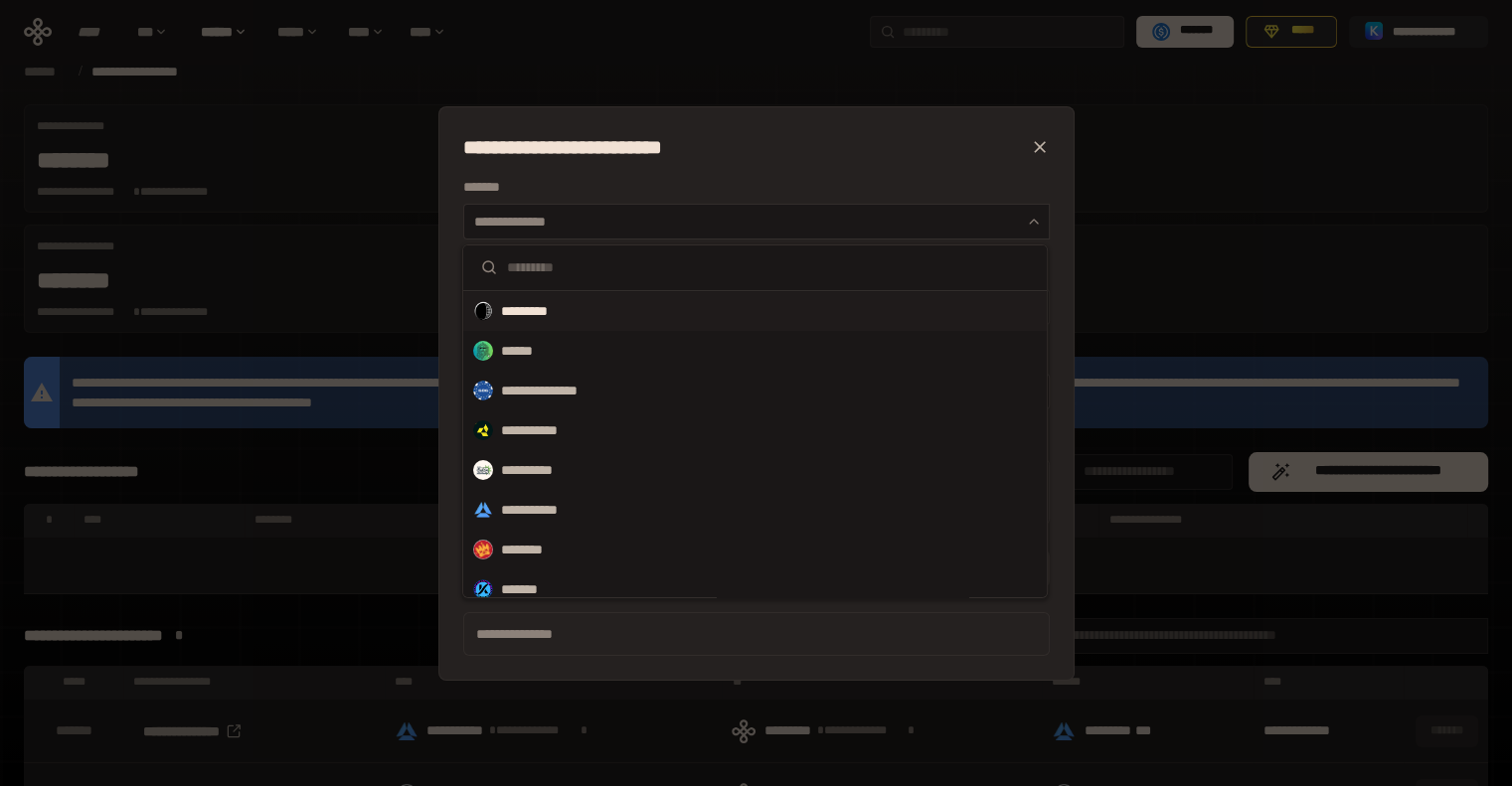 click on "*********" at bounding box center (755, 311) 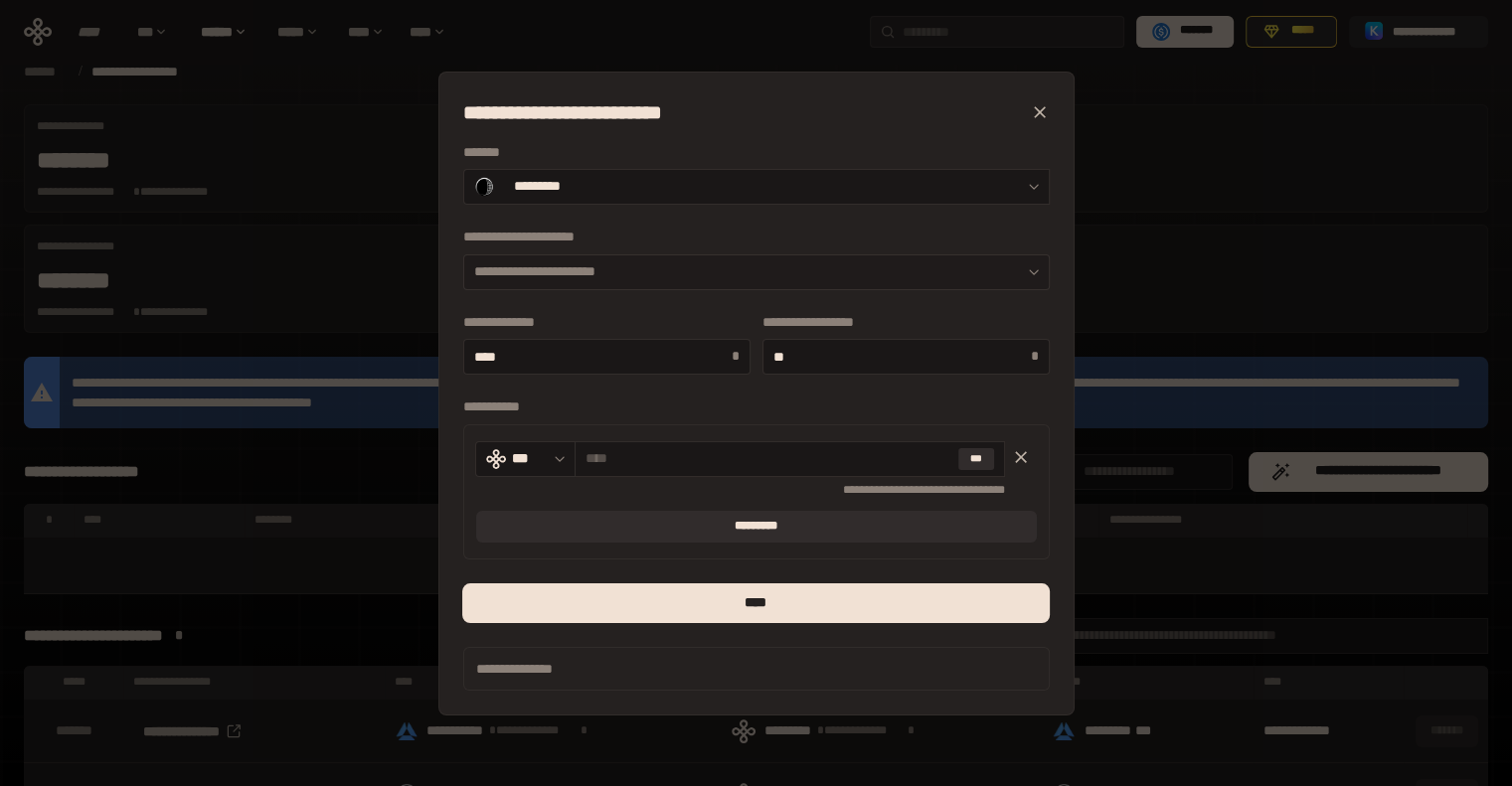 click on "**********" at bounding box center [756, 272] 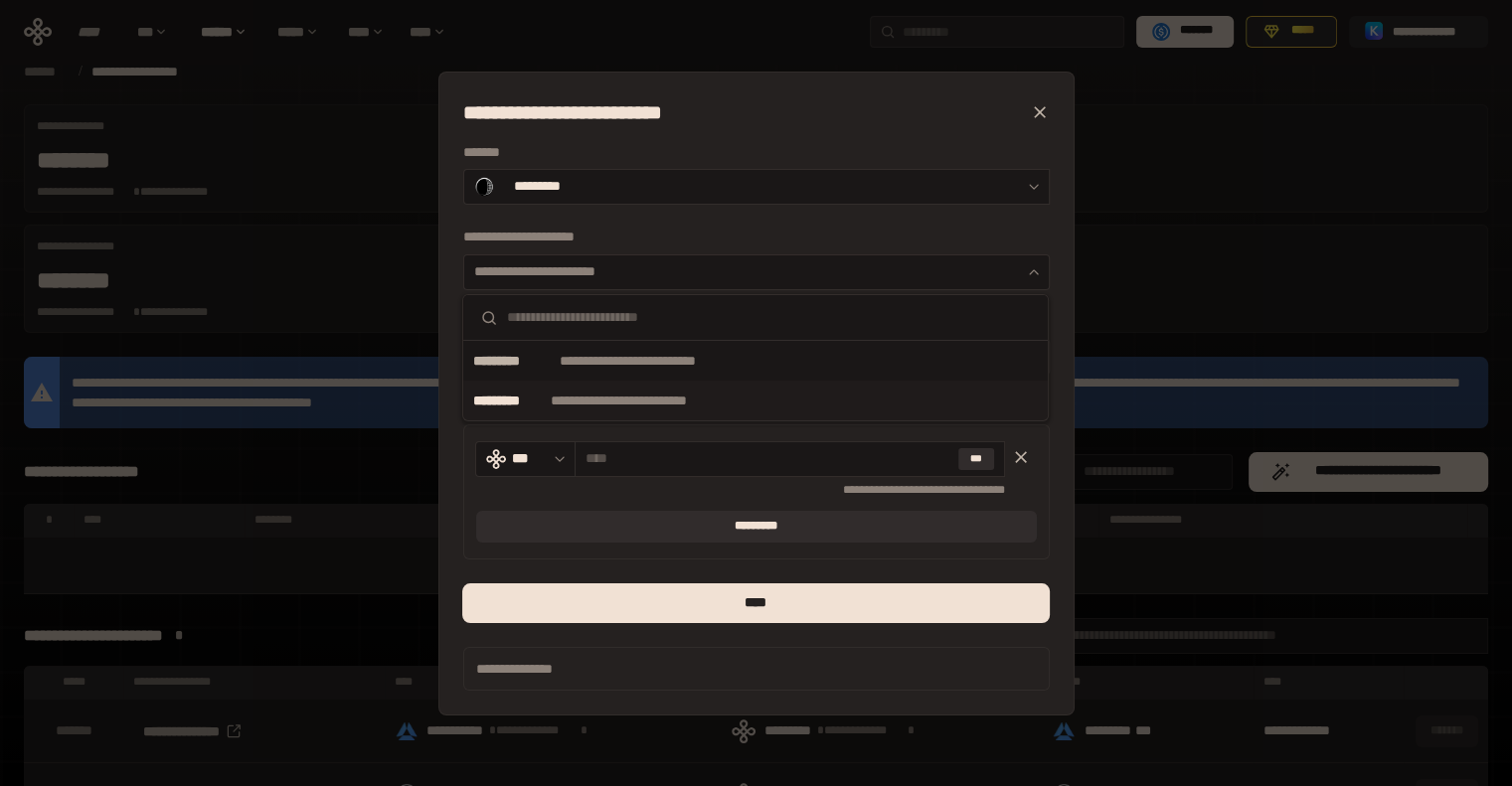 click on "**********" at bounding box center (643, 400) 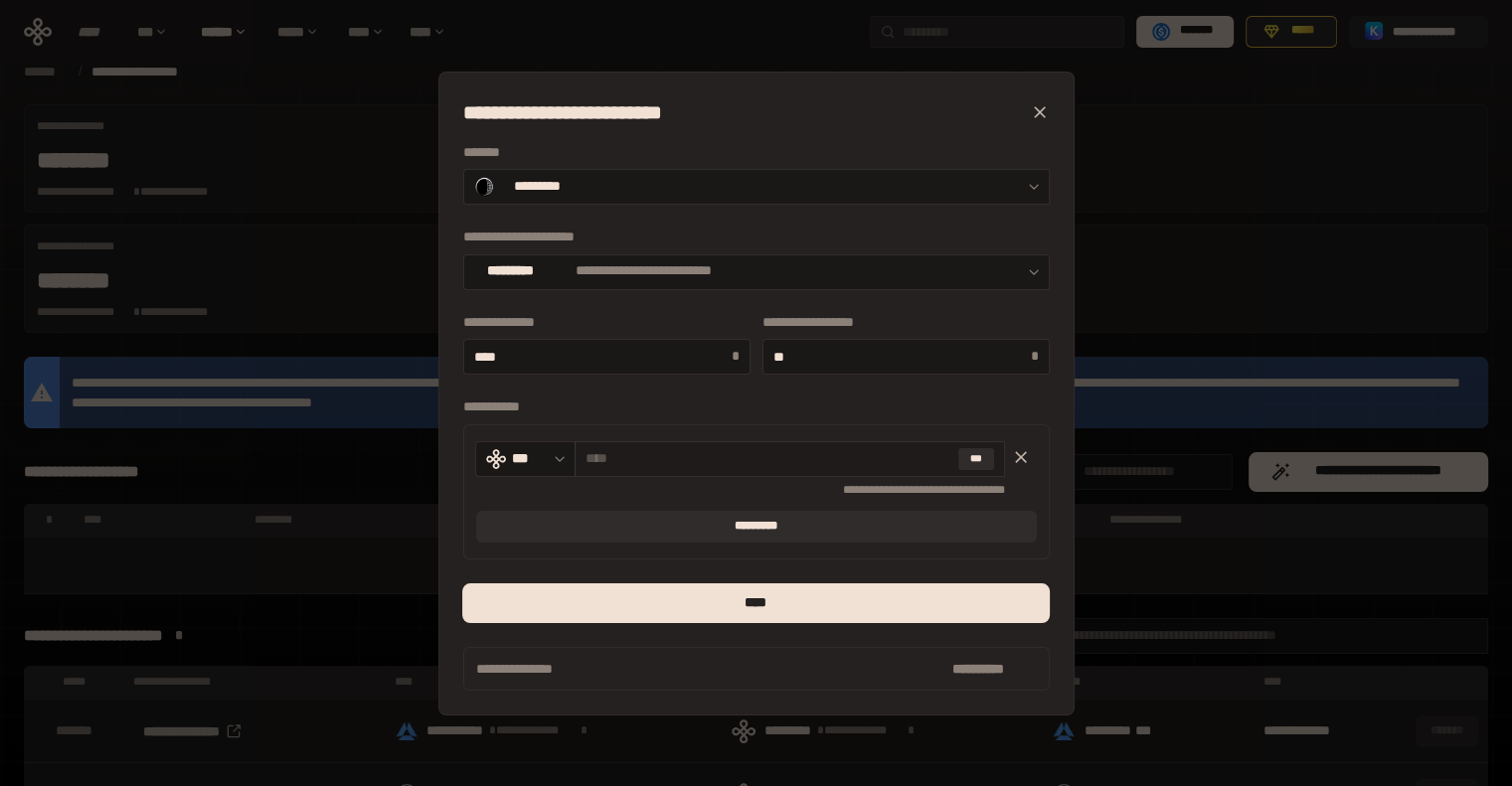 click at bounding box center [768, 458] 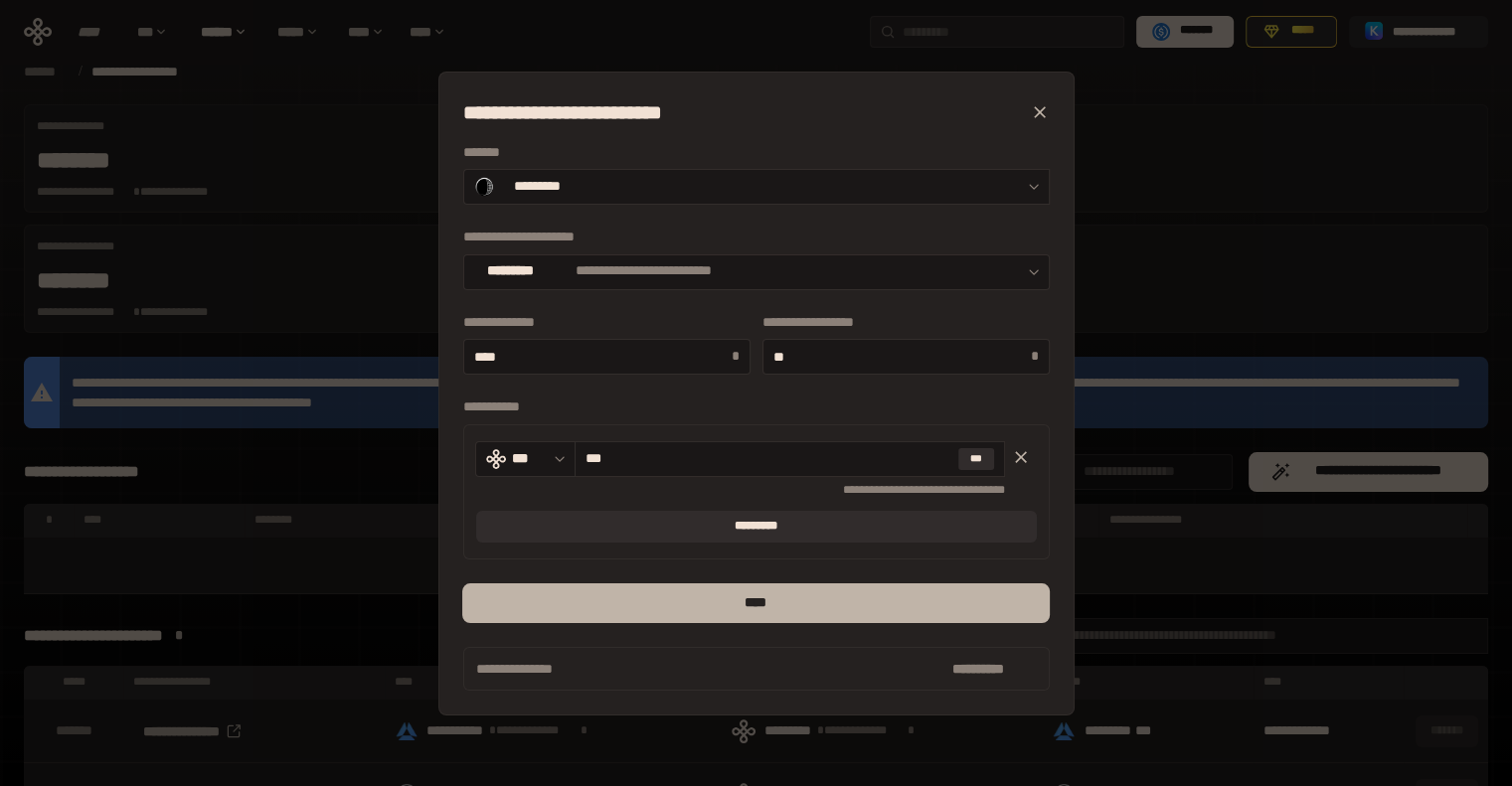 type on "***" 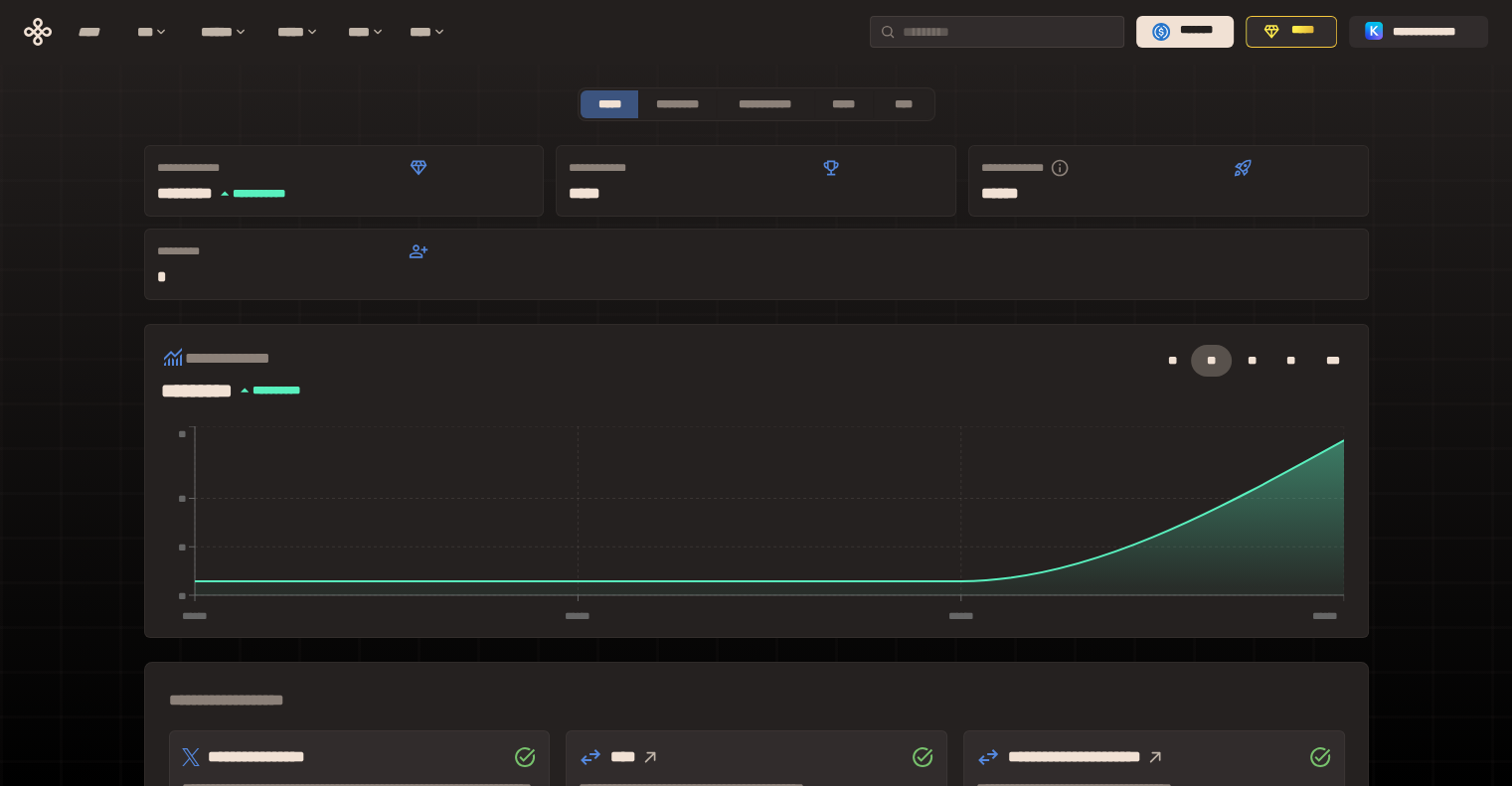 scroll, scrollTop: 99, scrollLeft: 0, axis: vertical 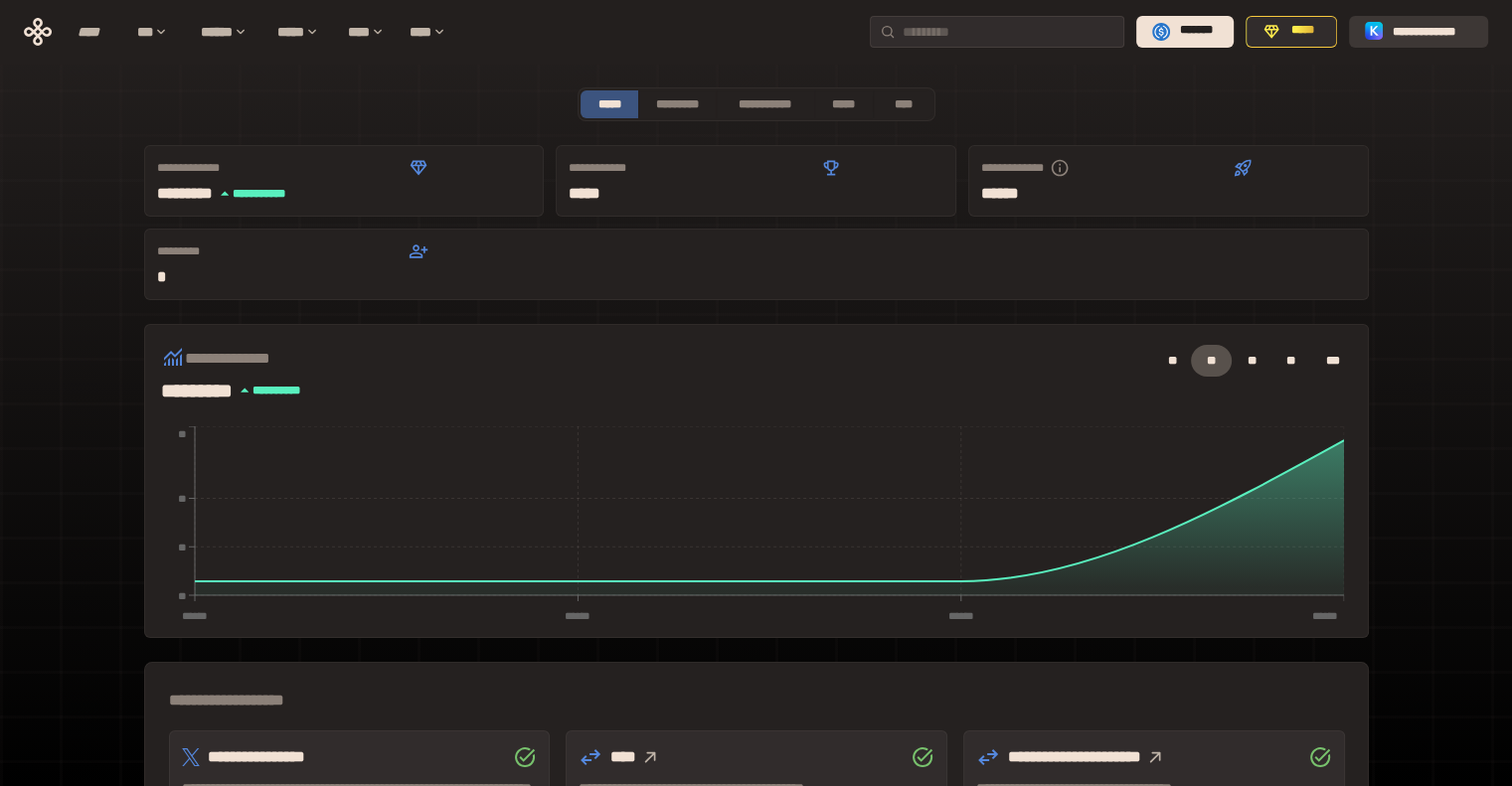 click on "**********" at bounding box center (1419, 32) 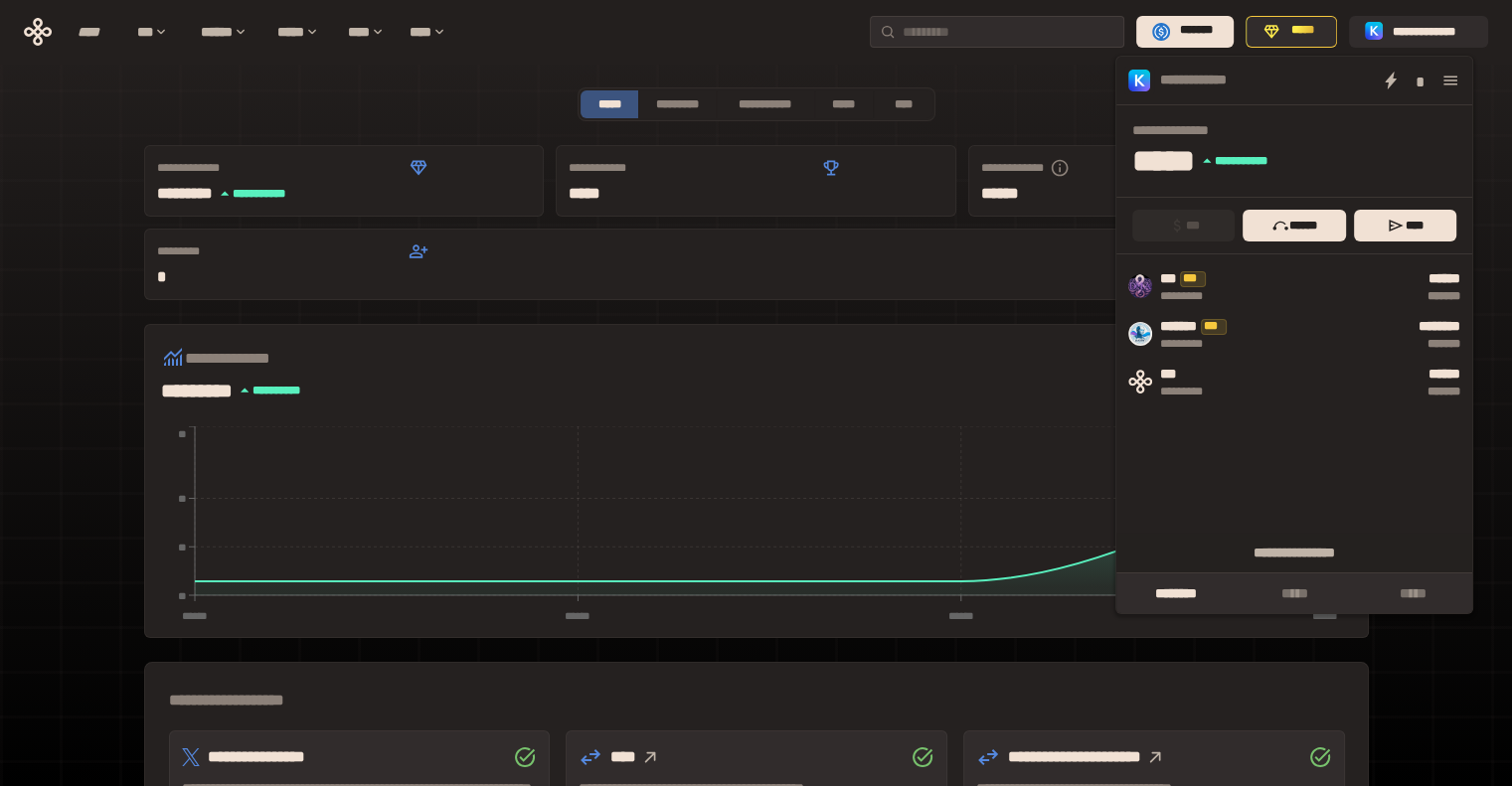 click at bounding box center (1450, 80) 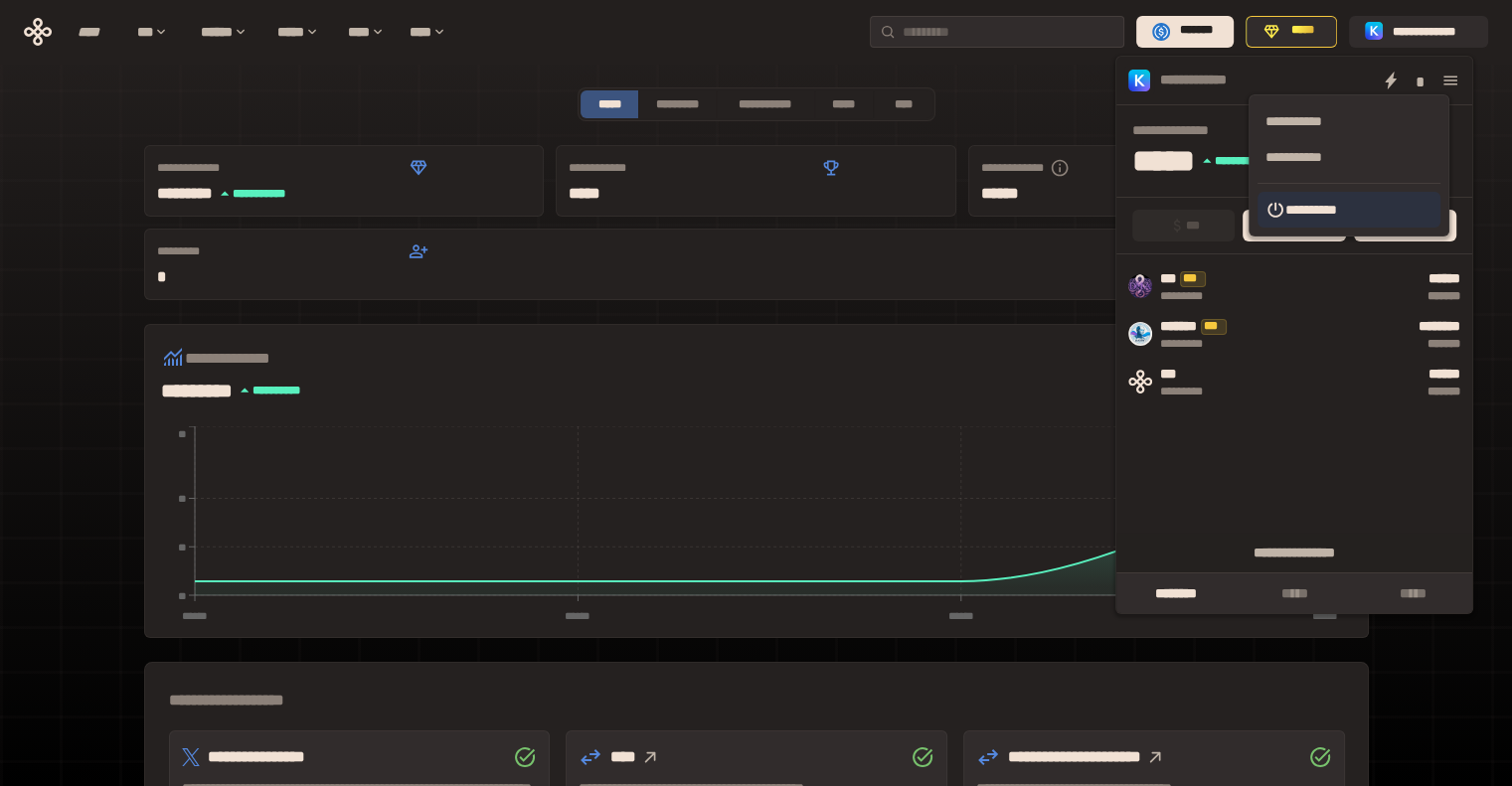click on "**********" at bounding box center (1349, 210) 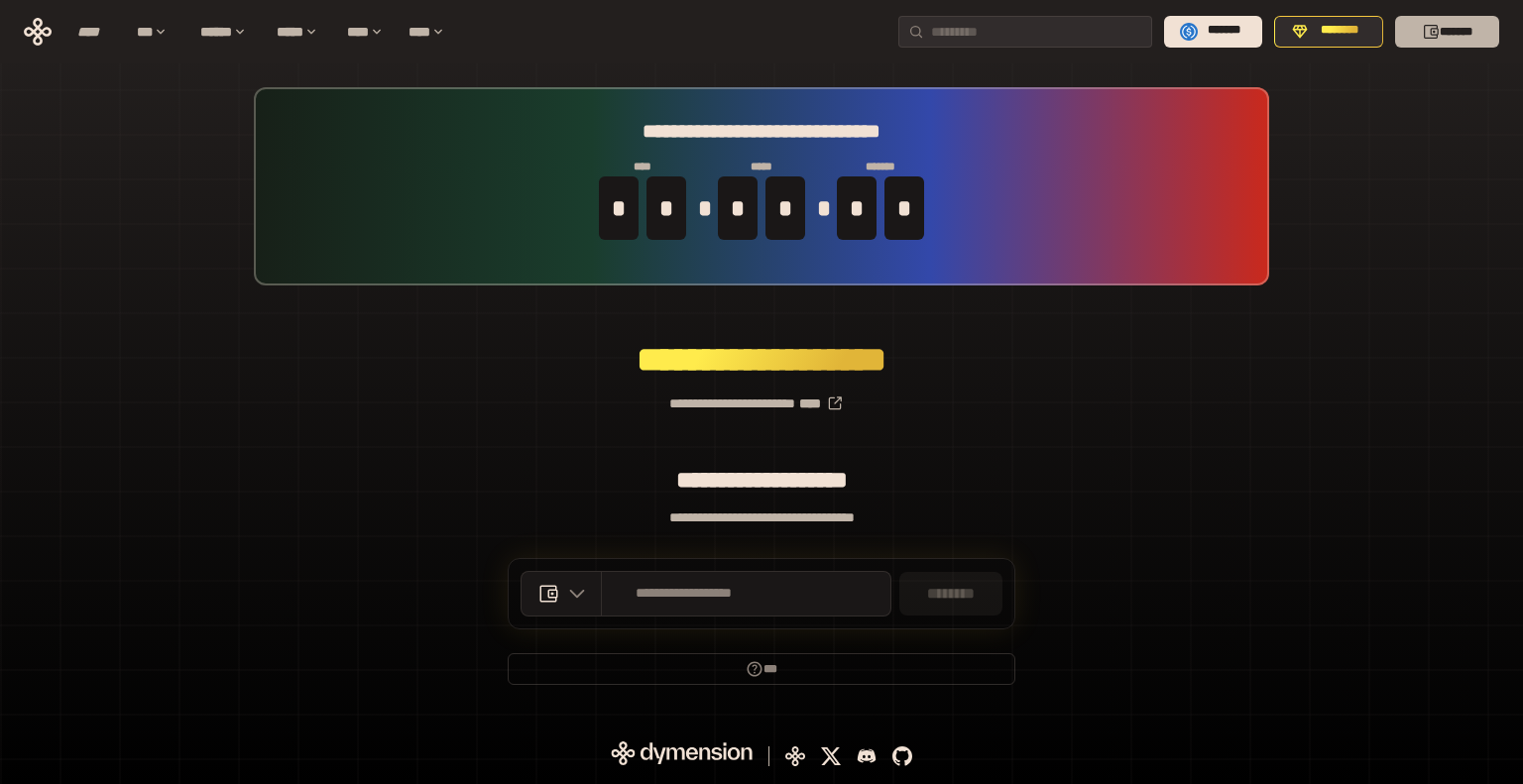 click on "*******" at bounding box center (1447, 32) 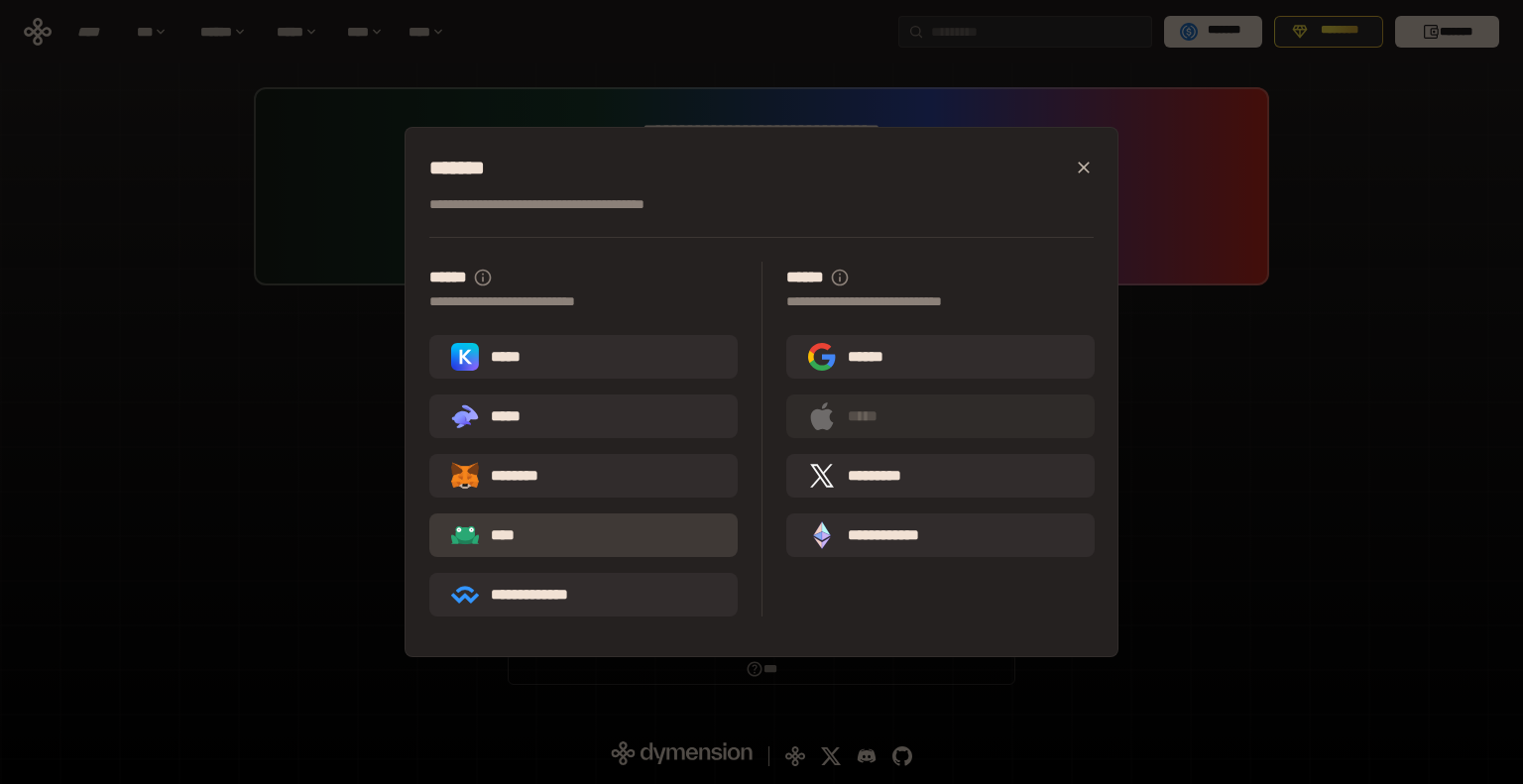 click on "****" at bounding box center [583, 535] 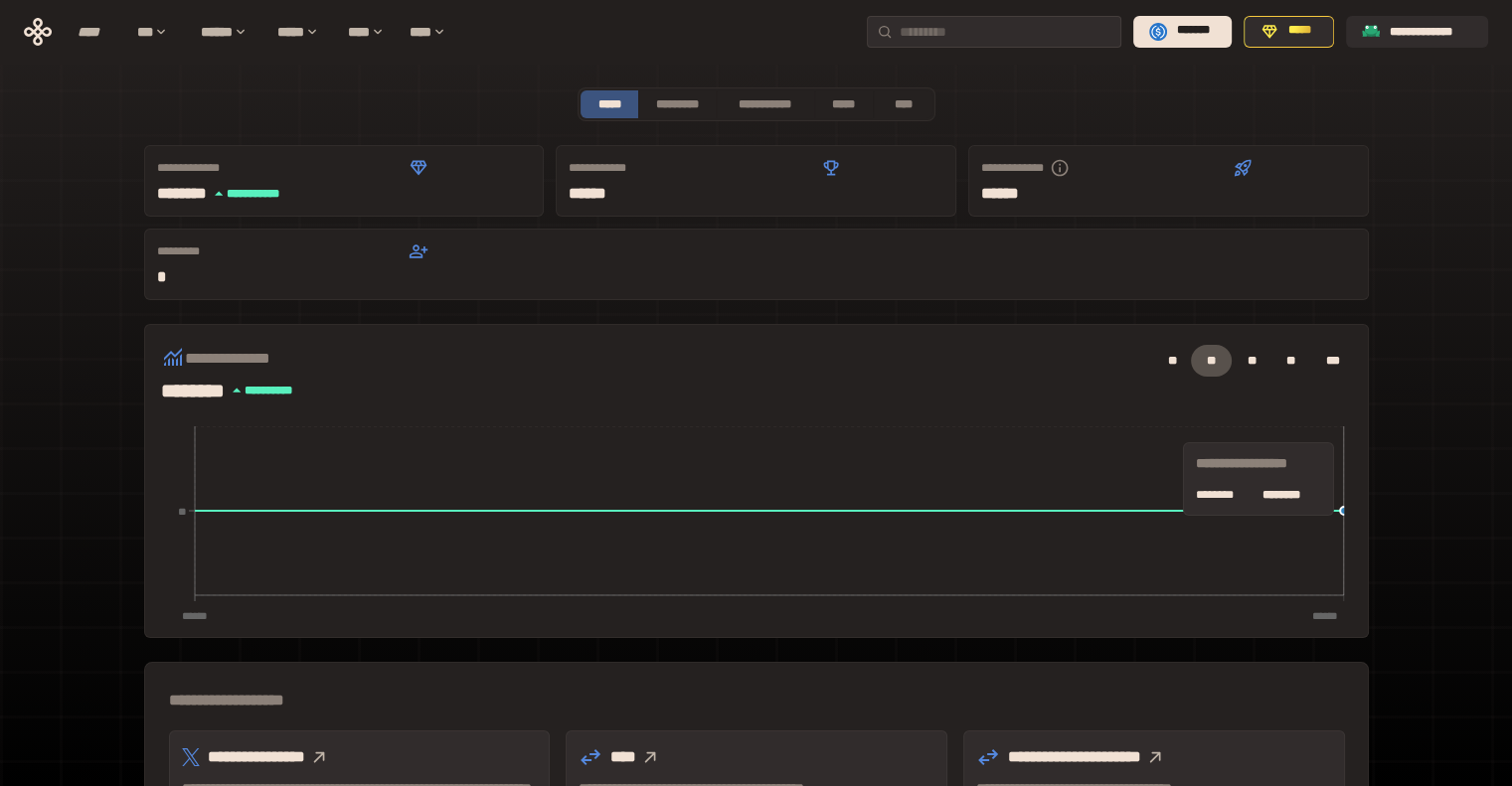 scroll, scrollTop: 99, scrollLeft: 0, axis: vertical 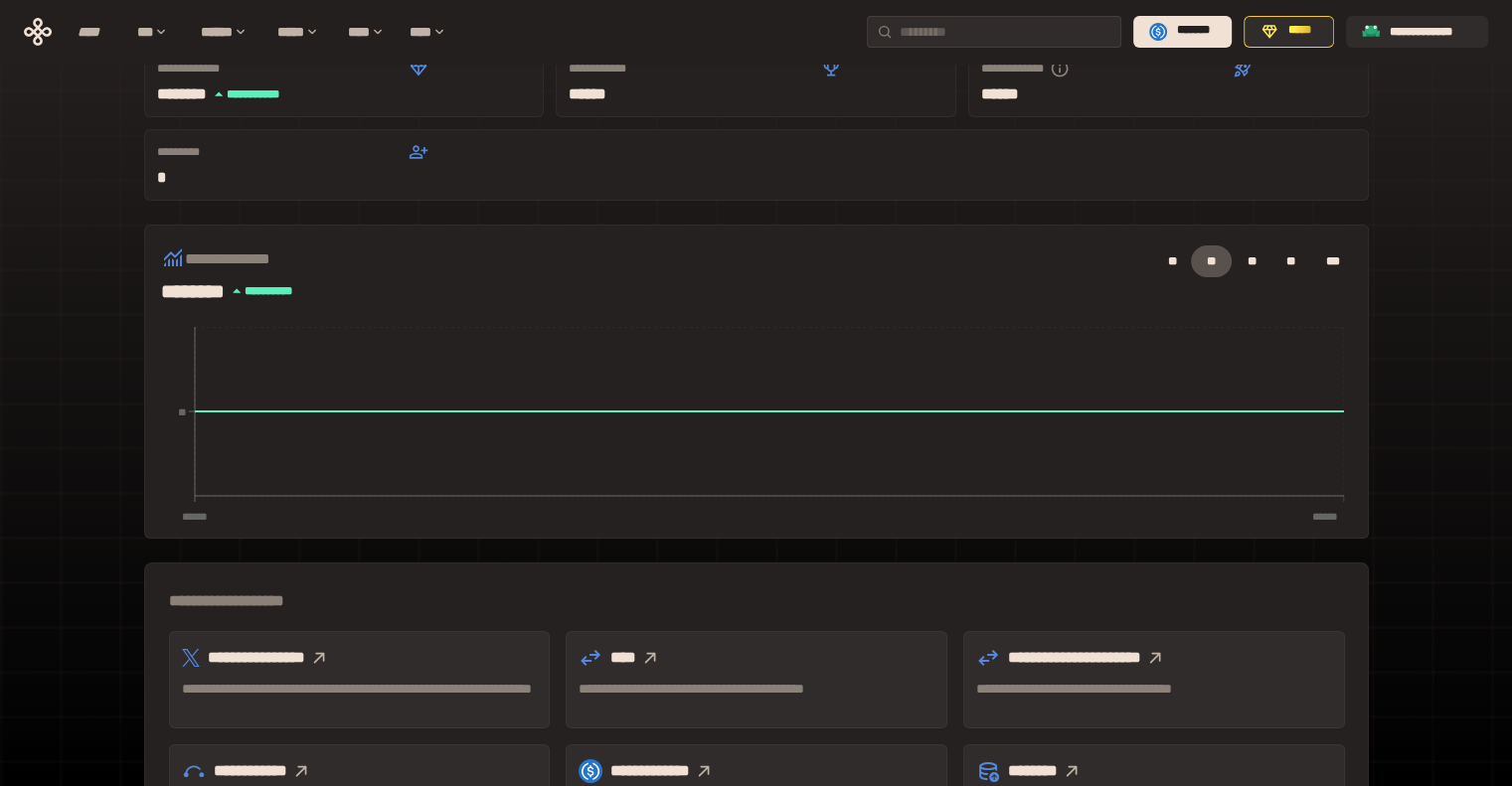 click 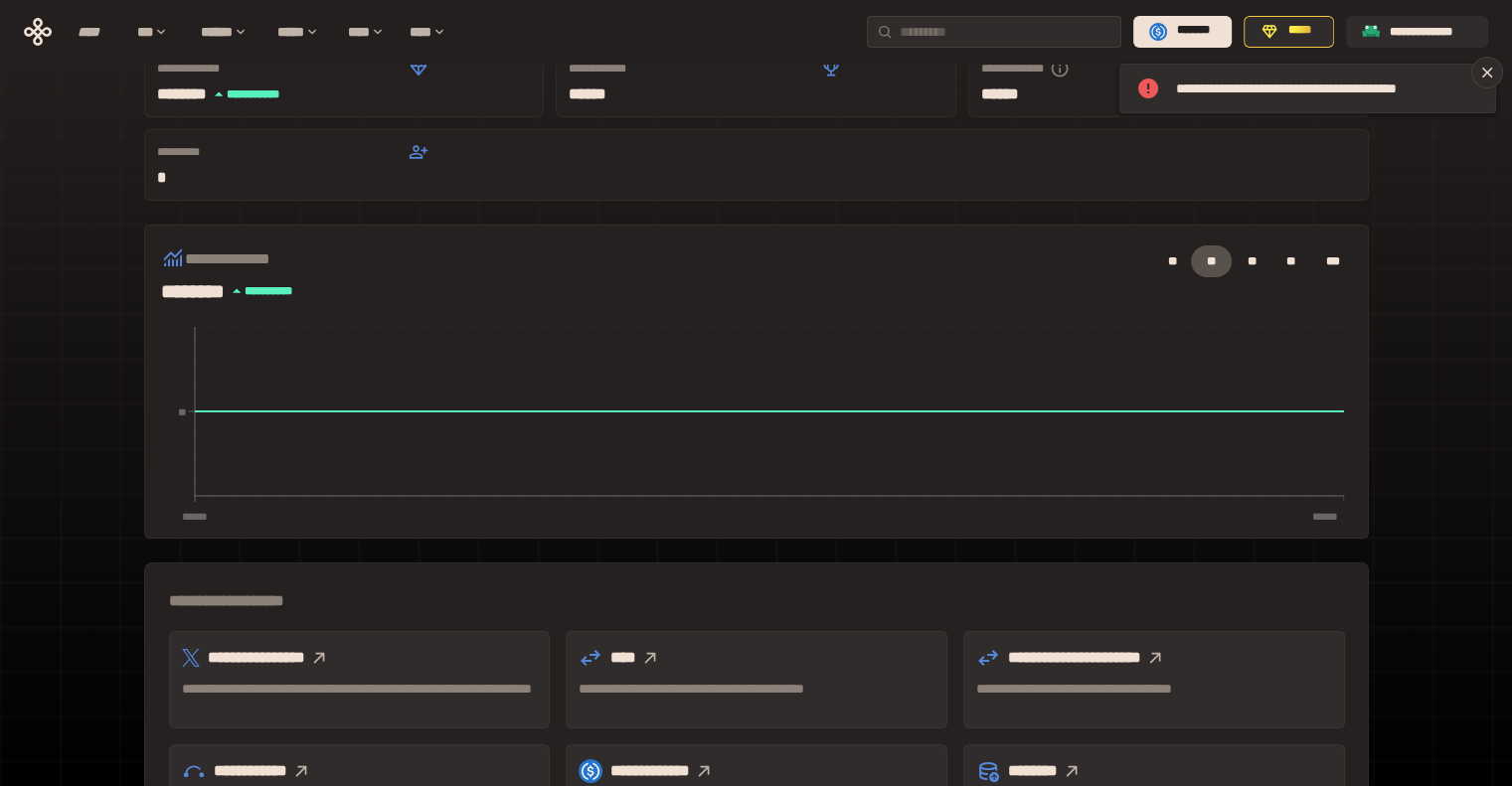 click 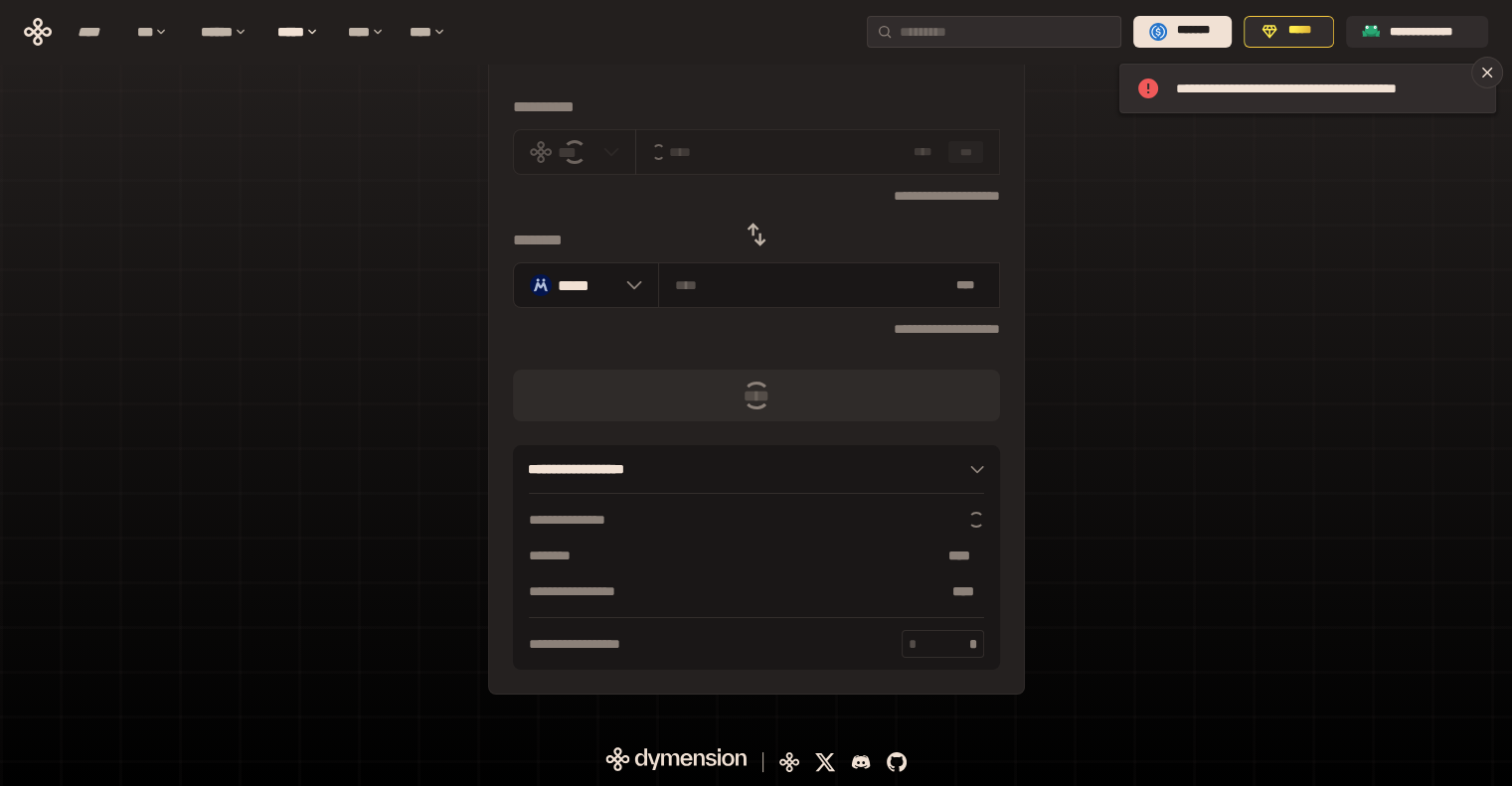scroll, scrollTop: 0, scrollLeft: 0, axis: both 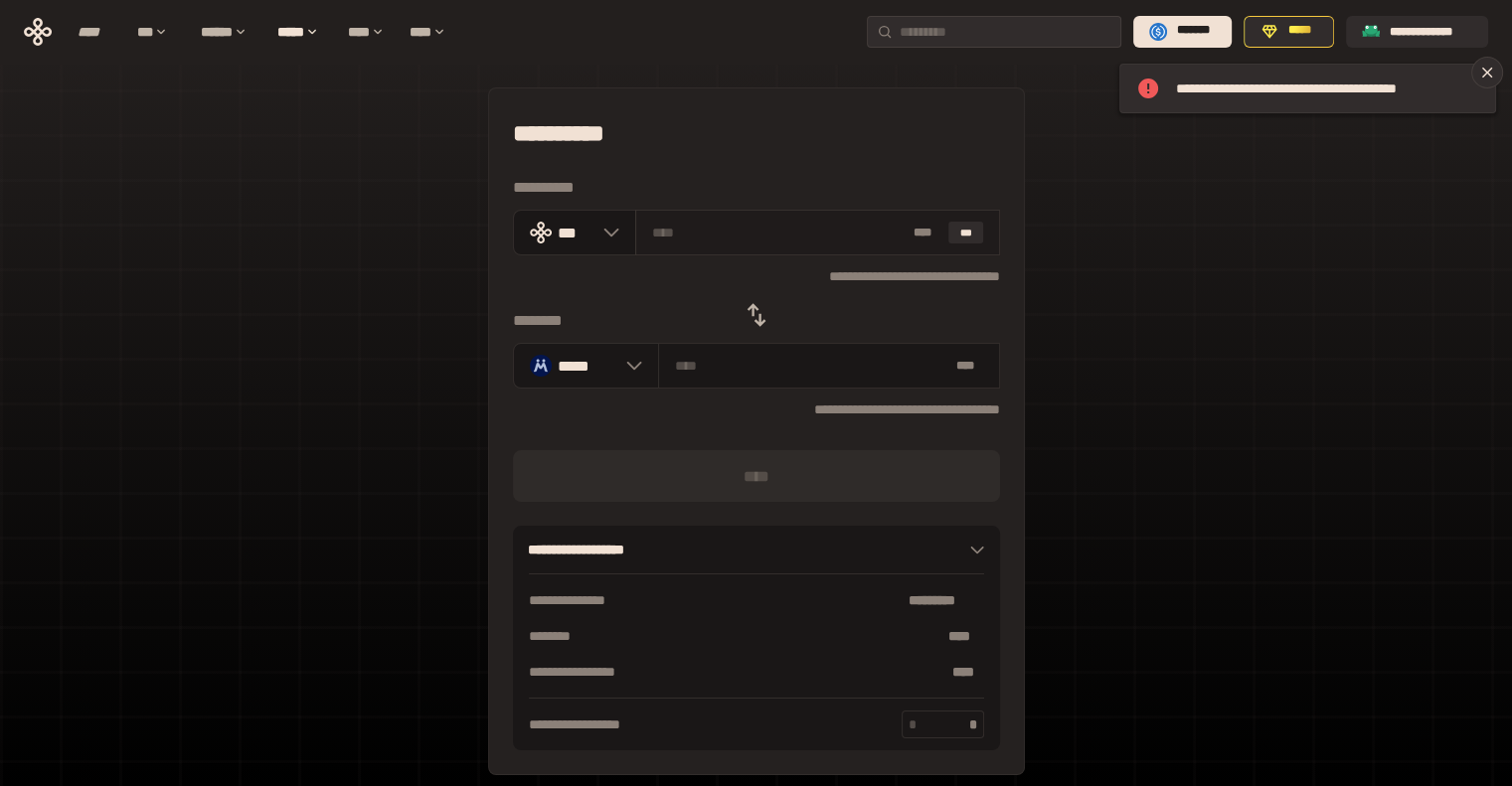 click at bounding box center [778, 233] 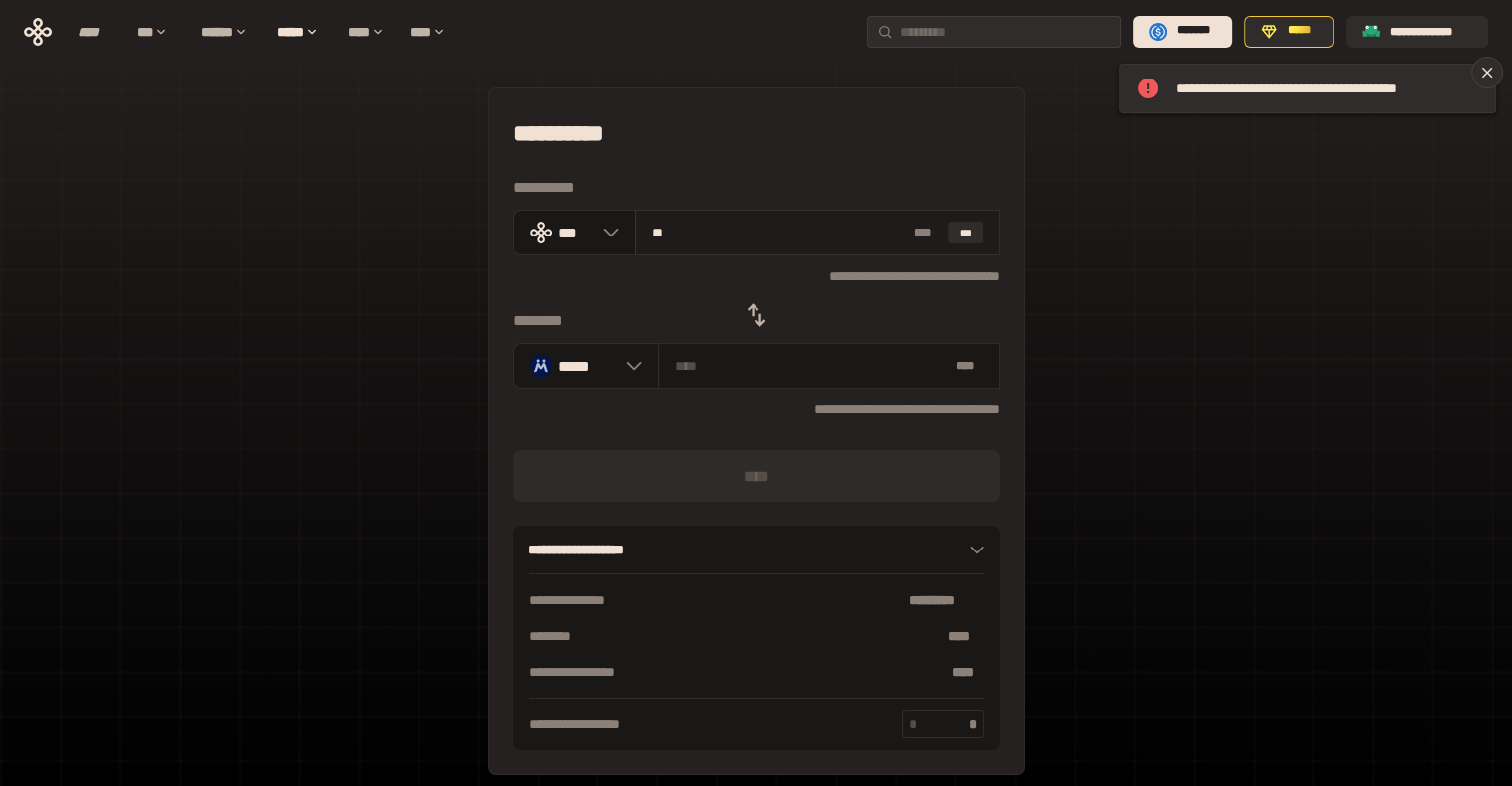 type on "***" 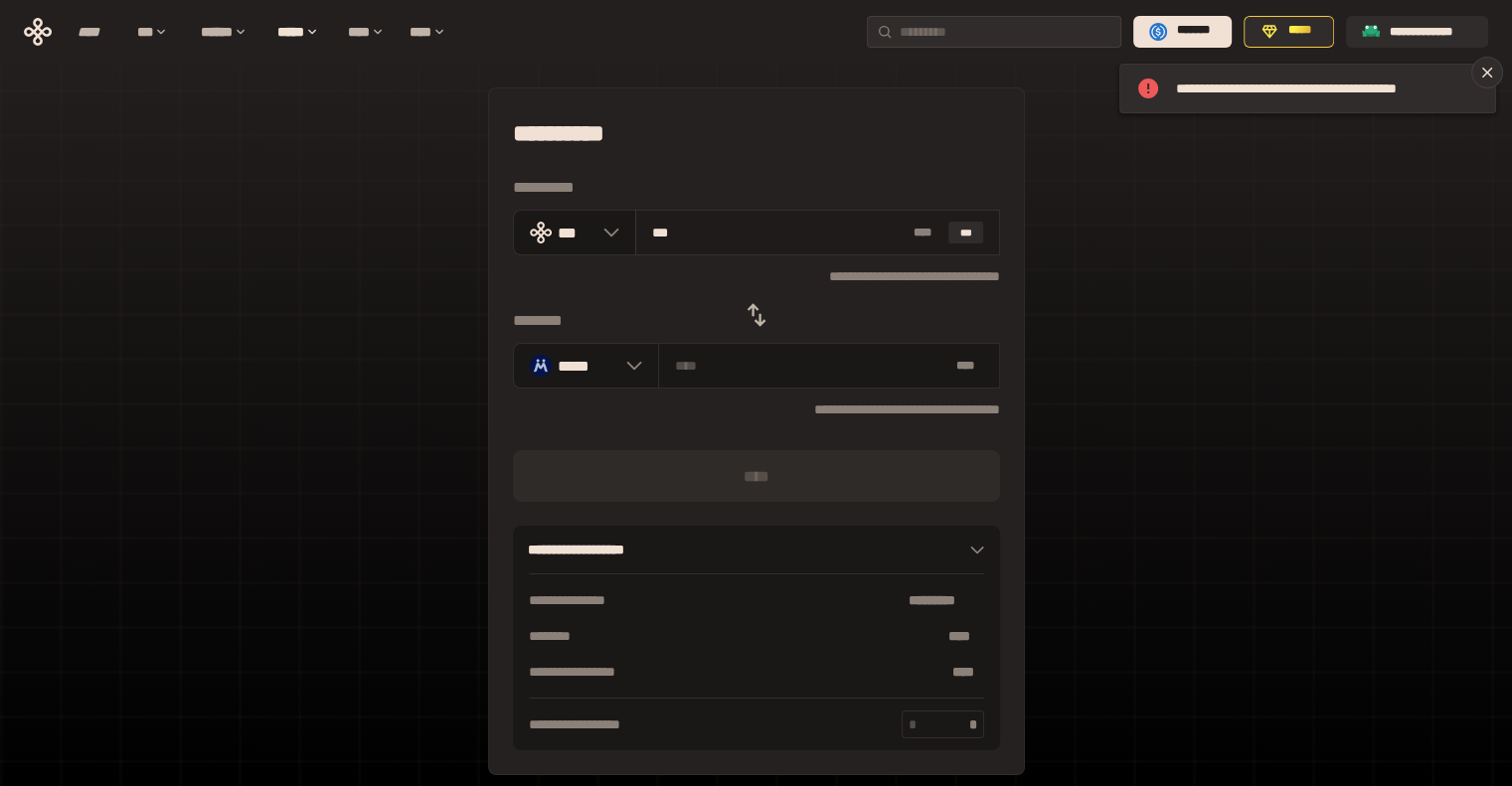type on "**********" 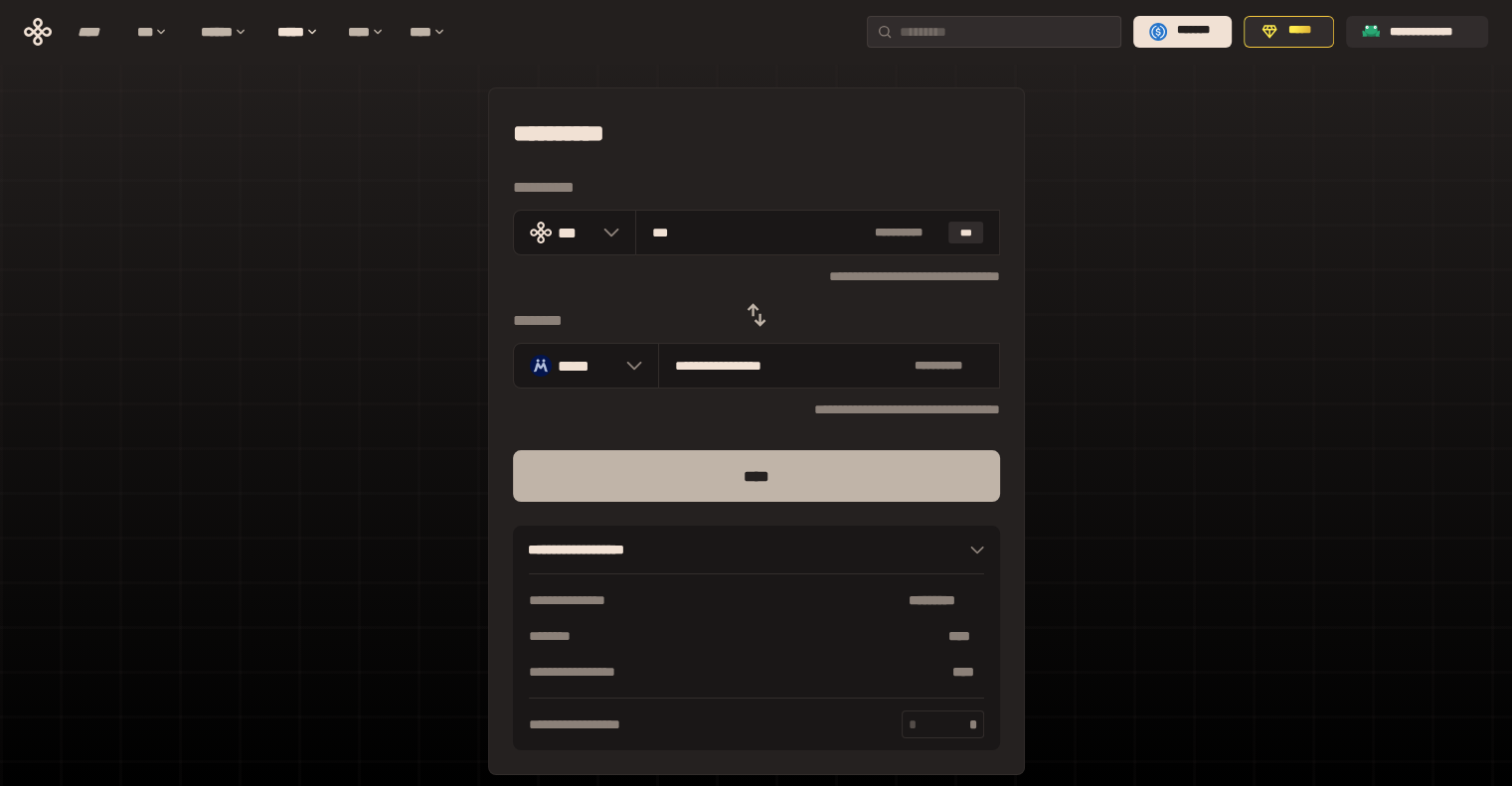 type on "***" 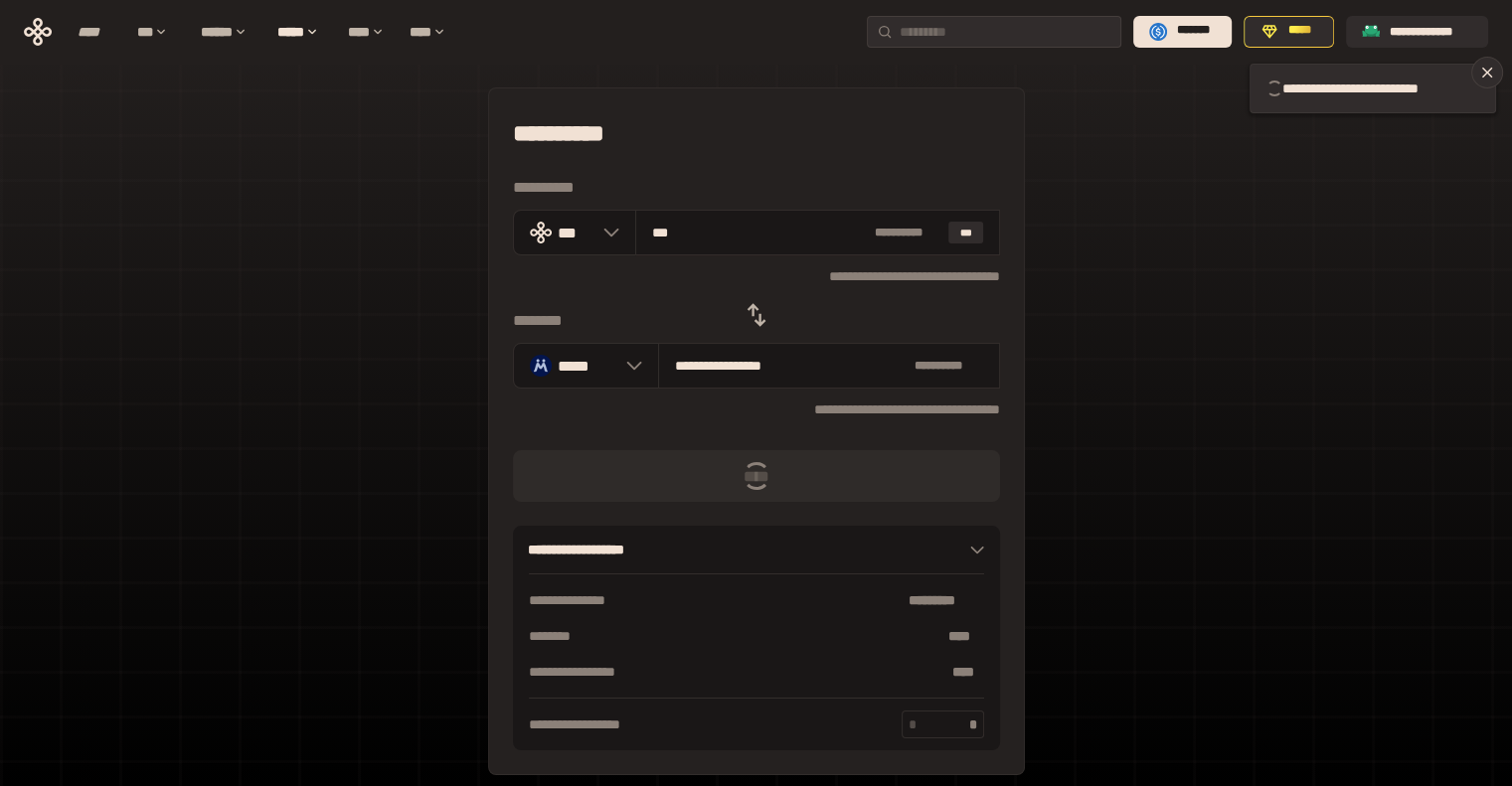 type 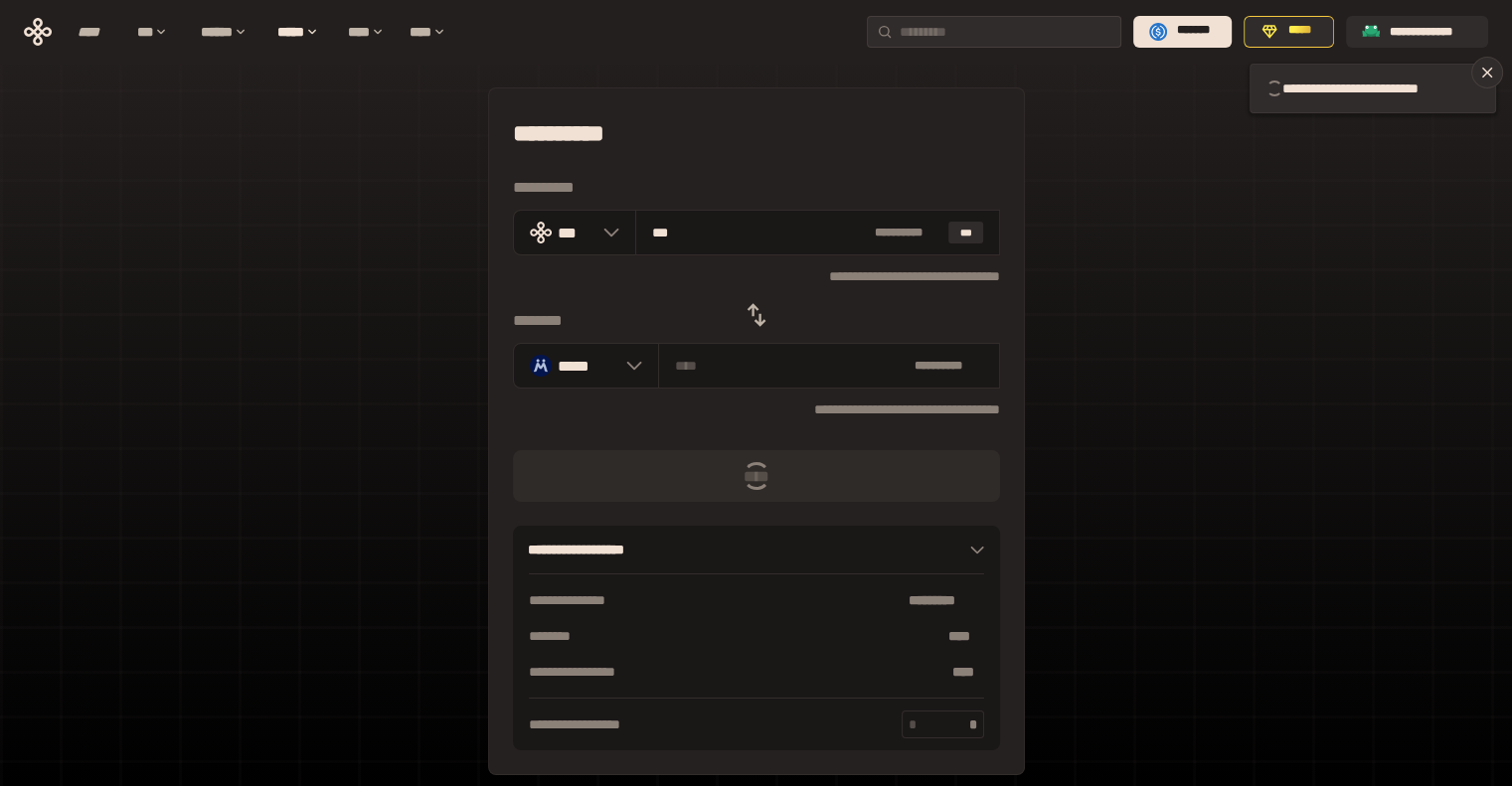 type 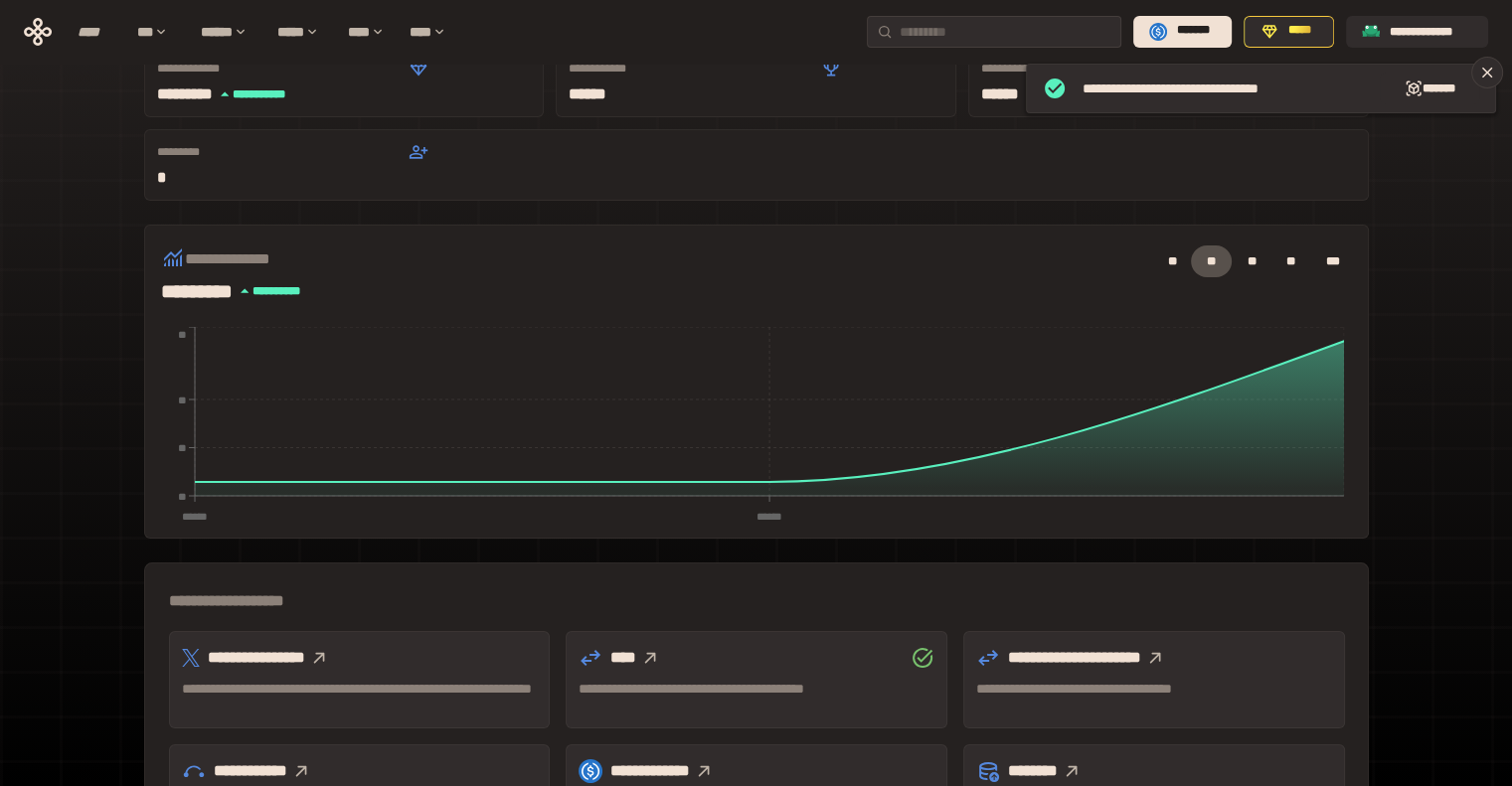 scroll, scrollTop: 199, scrollLeft: 0, axis: vertical 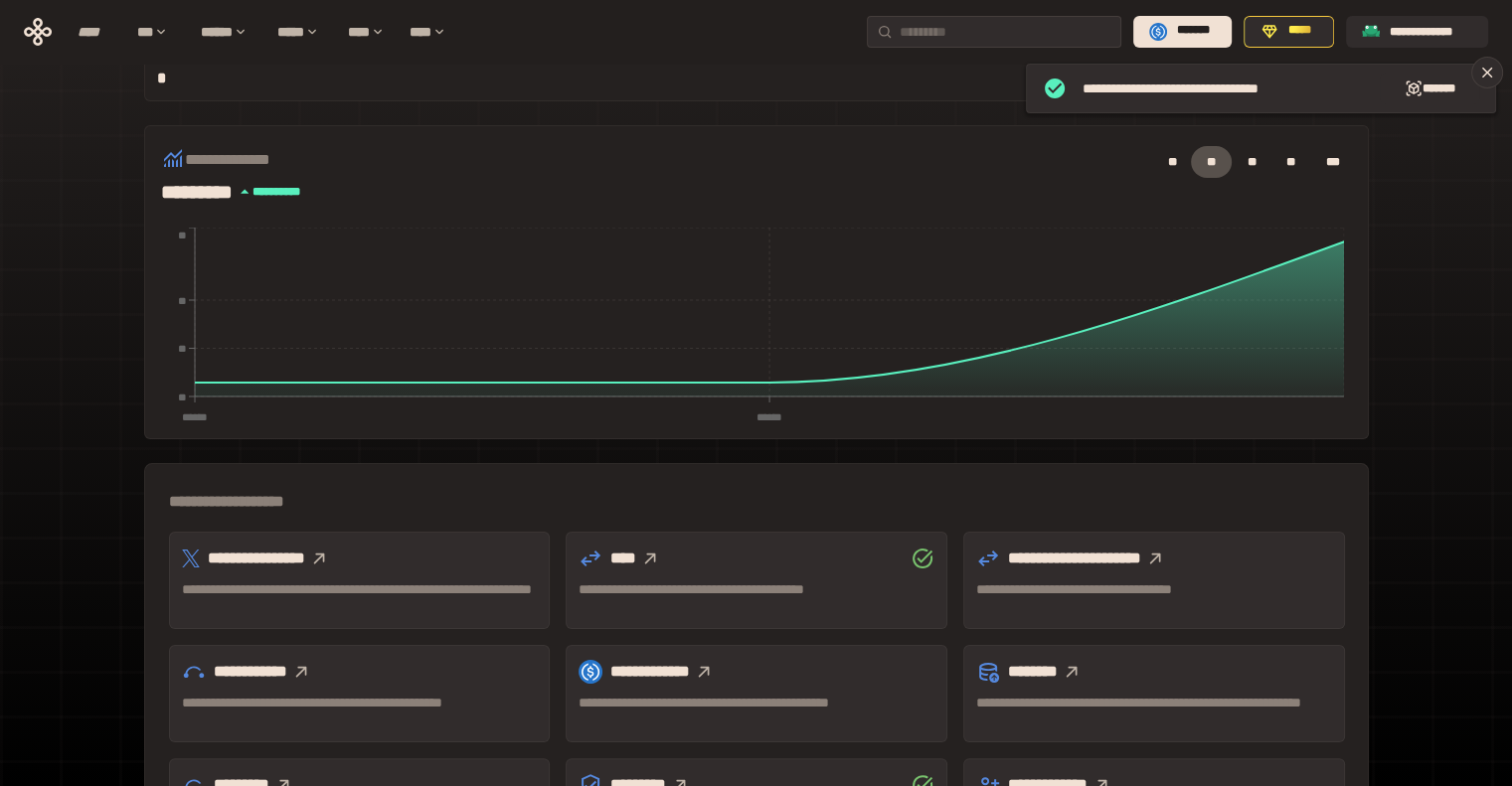 click 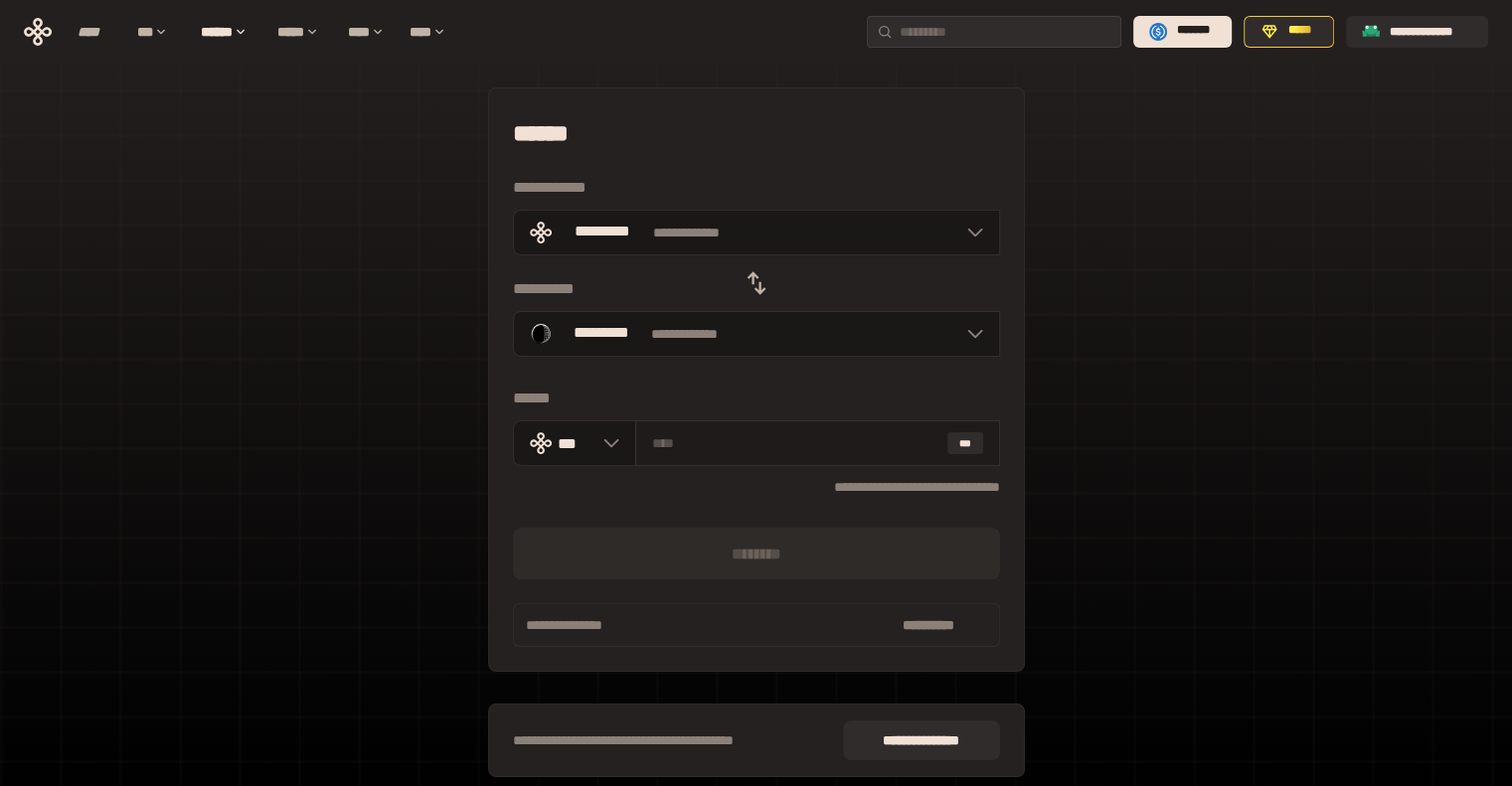 click on "***" at bounding box center [817, 443] 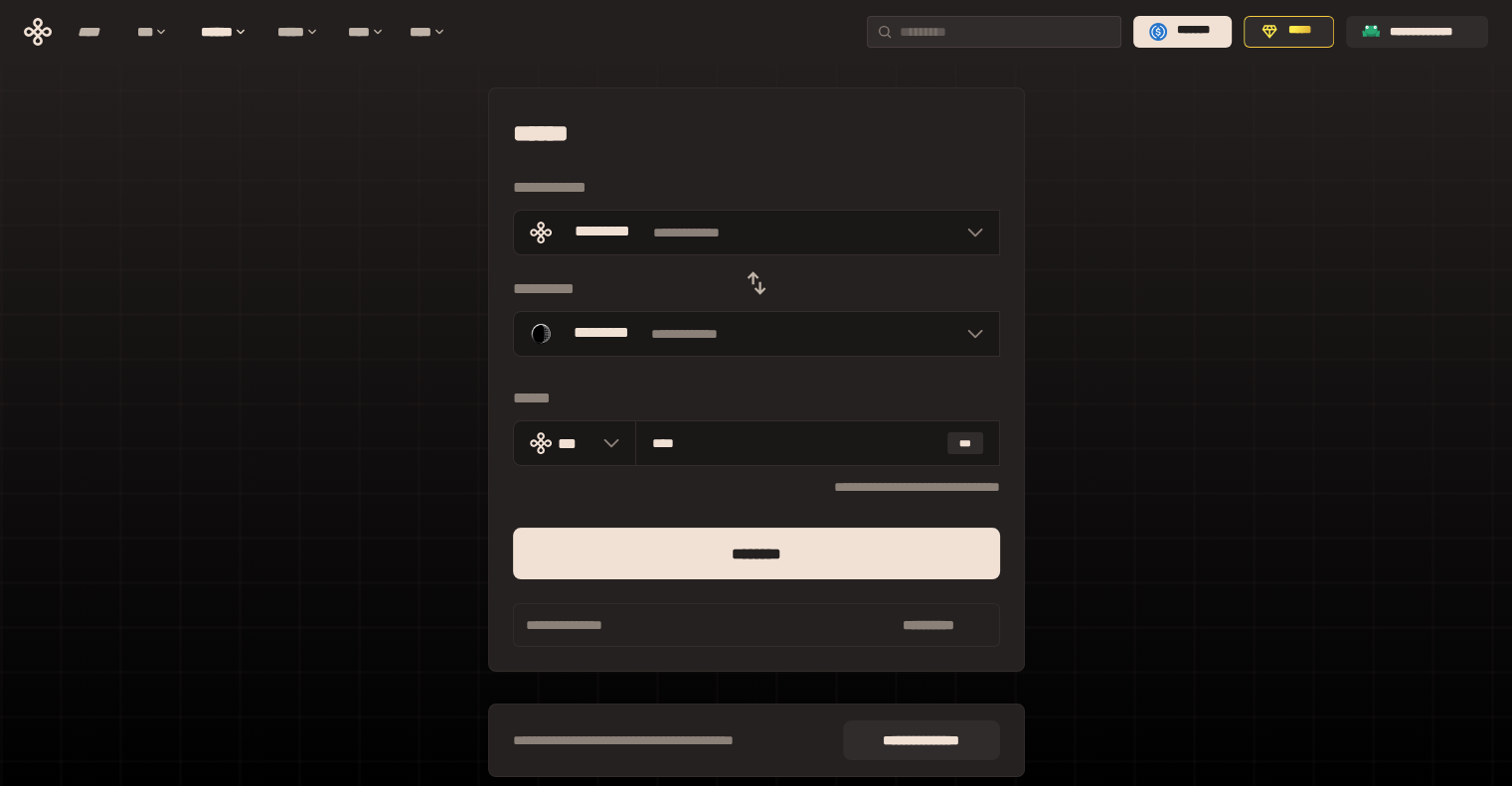 type on "****" 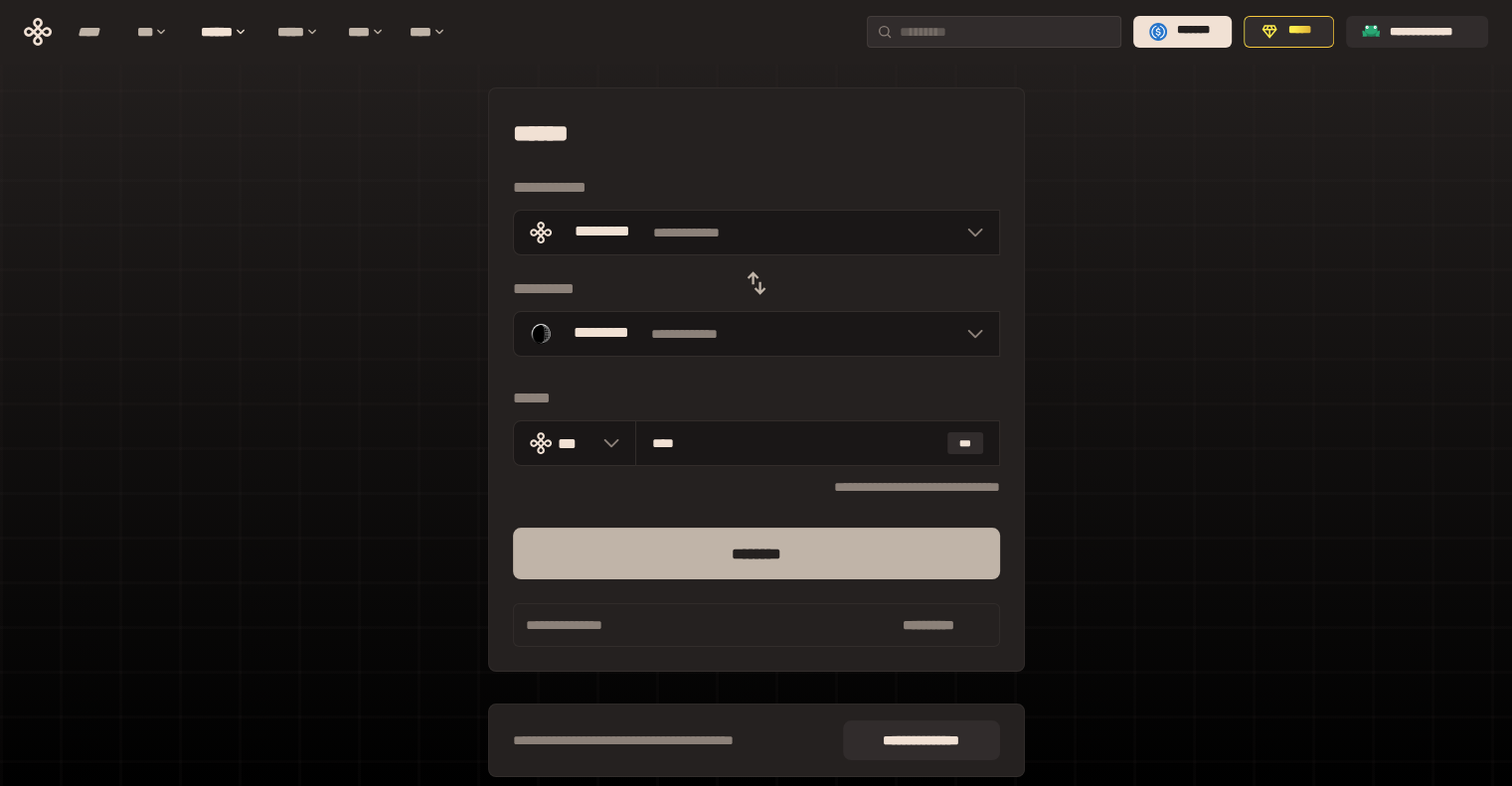 click on "********" at bounding box center [756, 553] 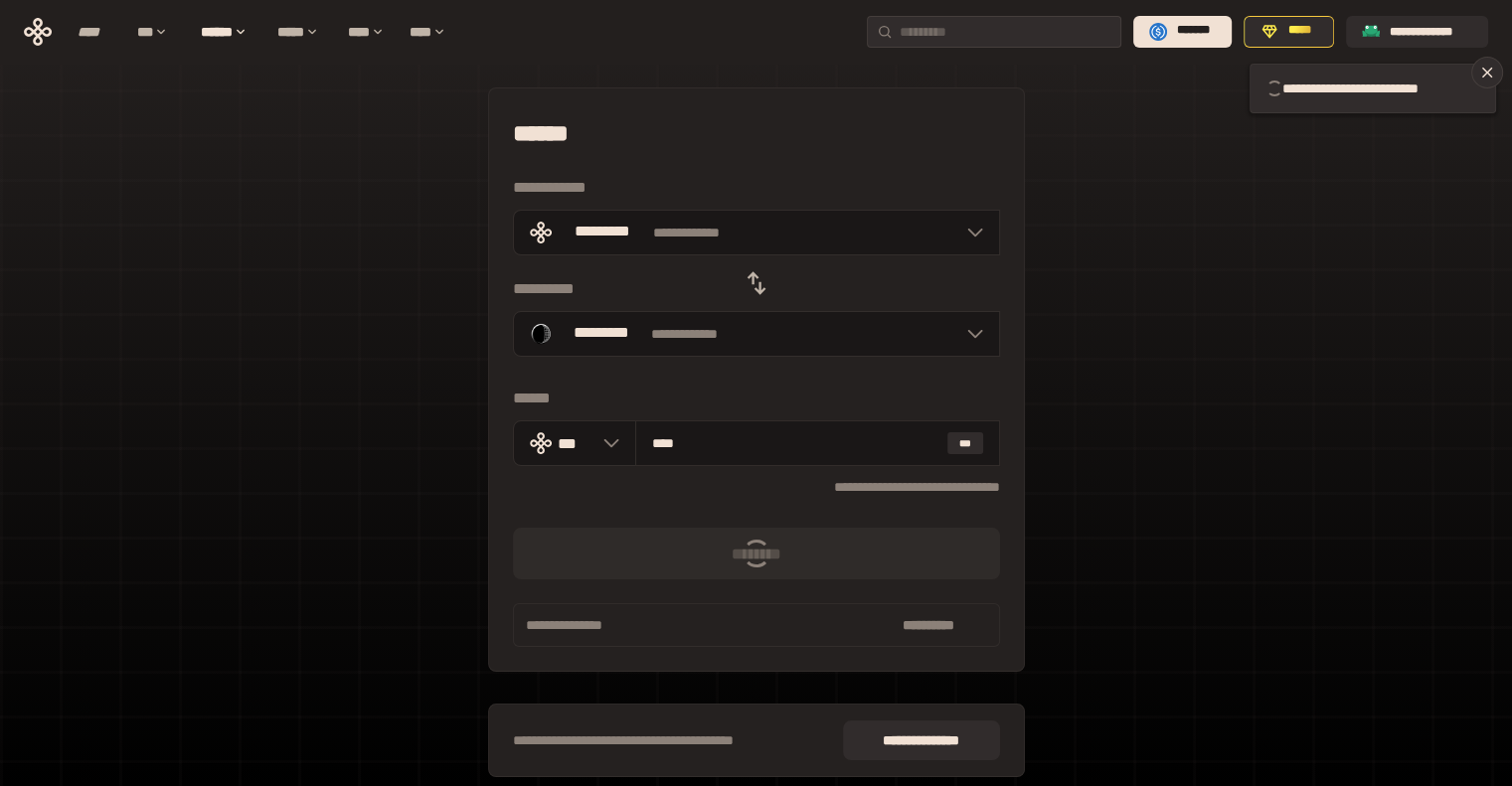 type 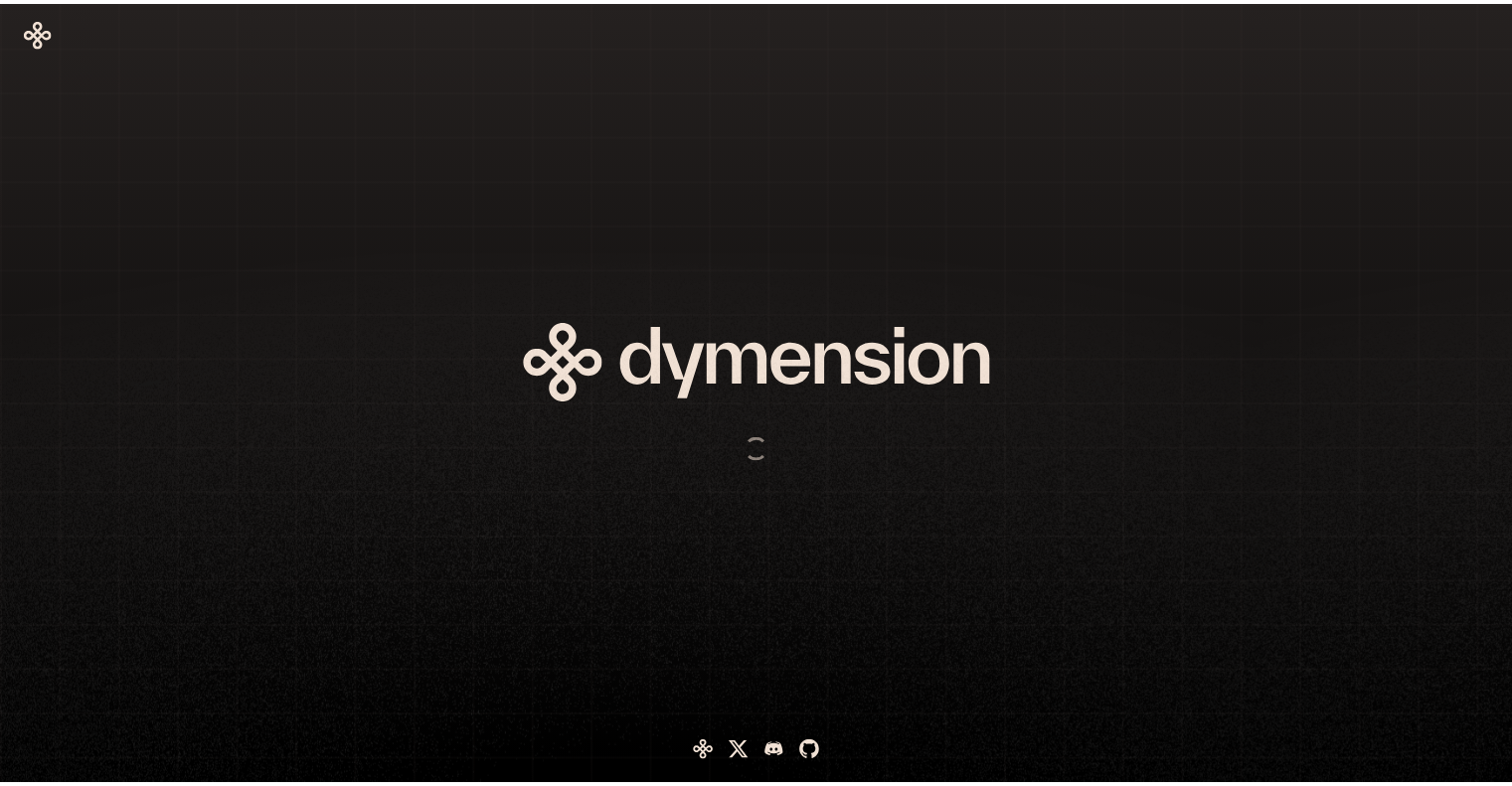 scroll, scrollTop: 0, scrollLeft: 0, axis: both 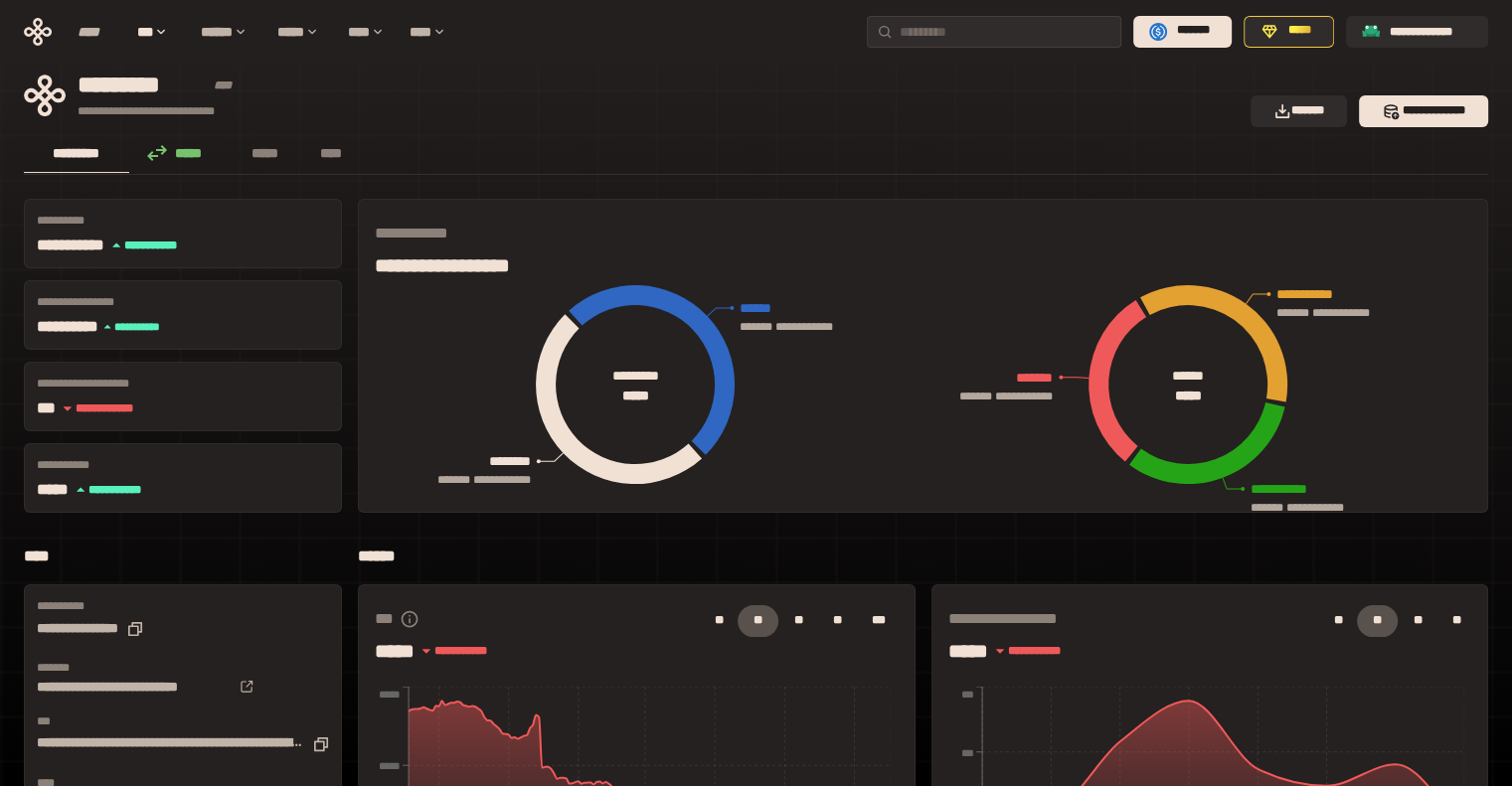 click on "**********" at bounding box center [631, 95] 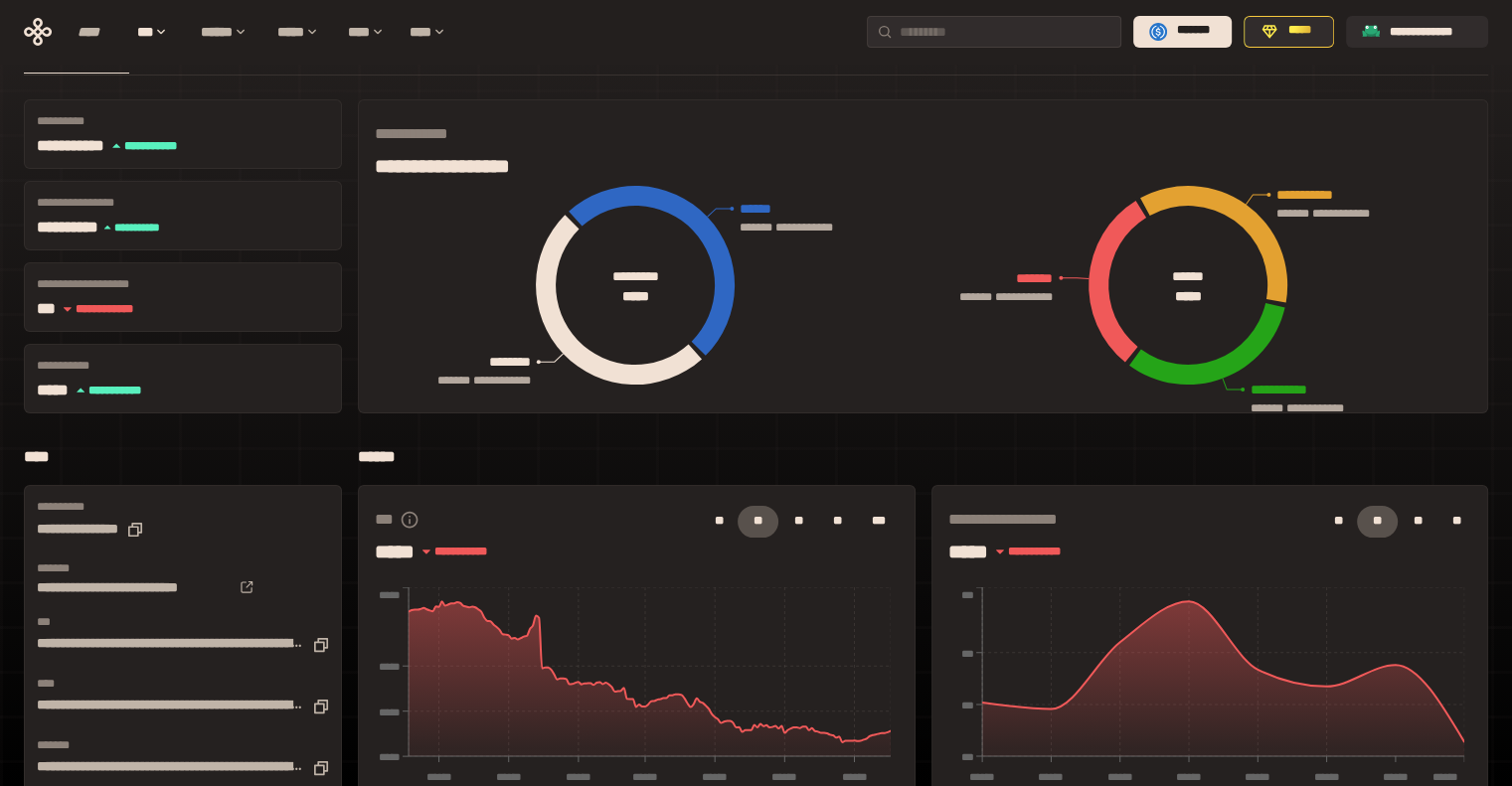 scroll, scrollTop: 0, scrollLeft: 0, axis: both 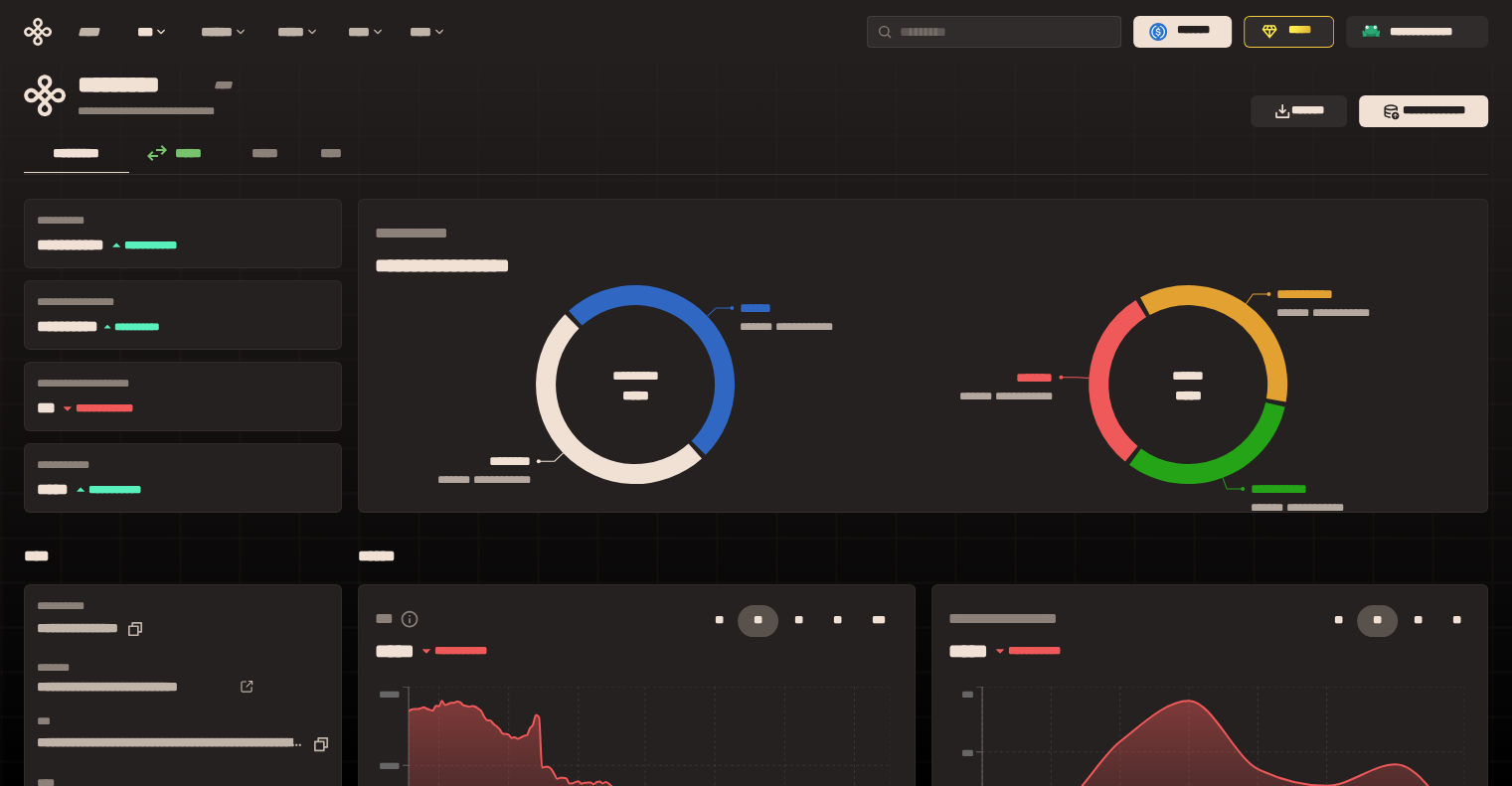 click on "**********" at bounding box center (631, 95) 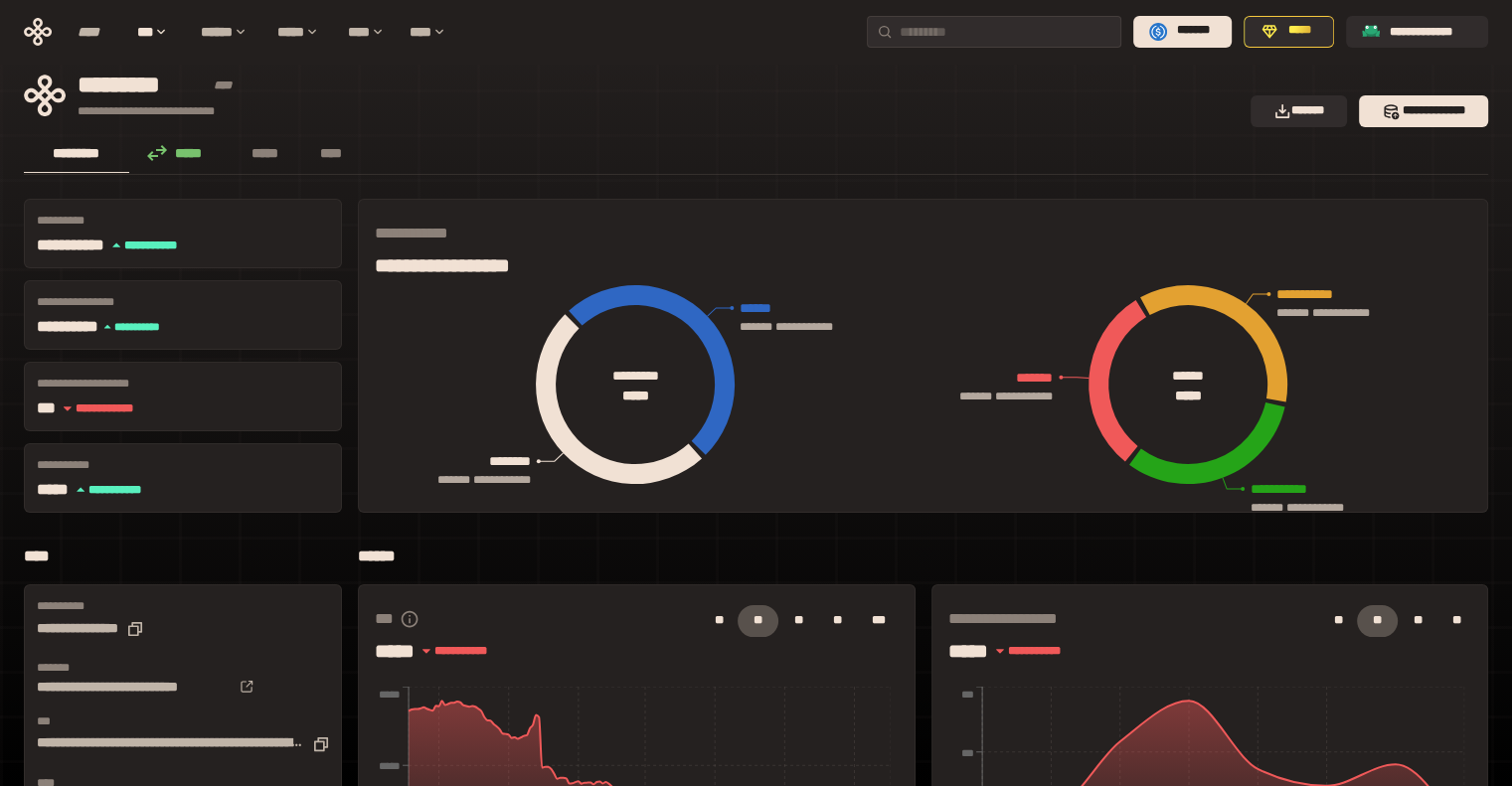 click on "**********" at bounding box center [631, 95] 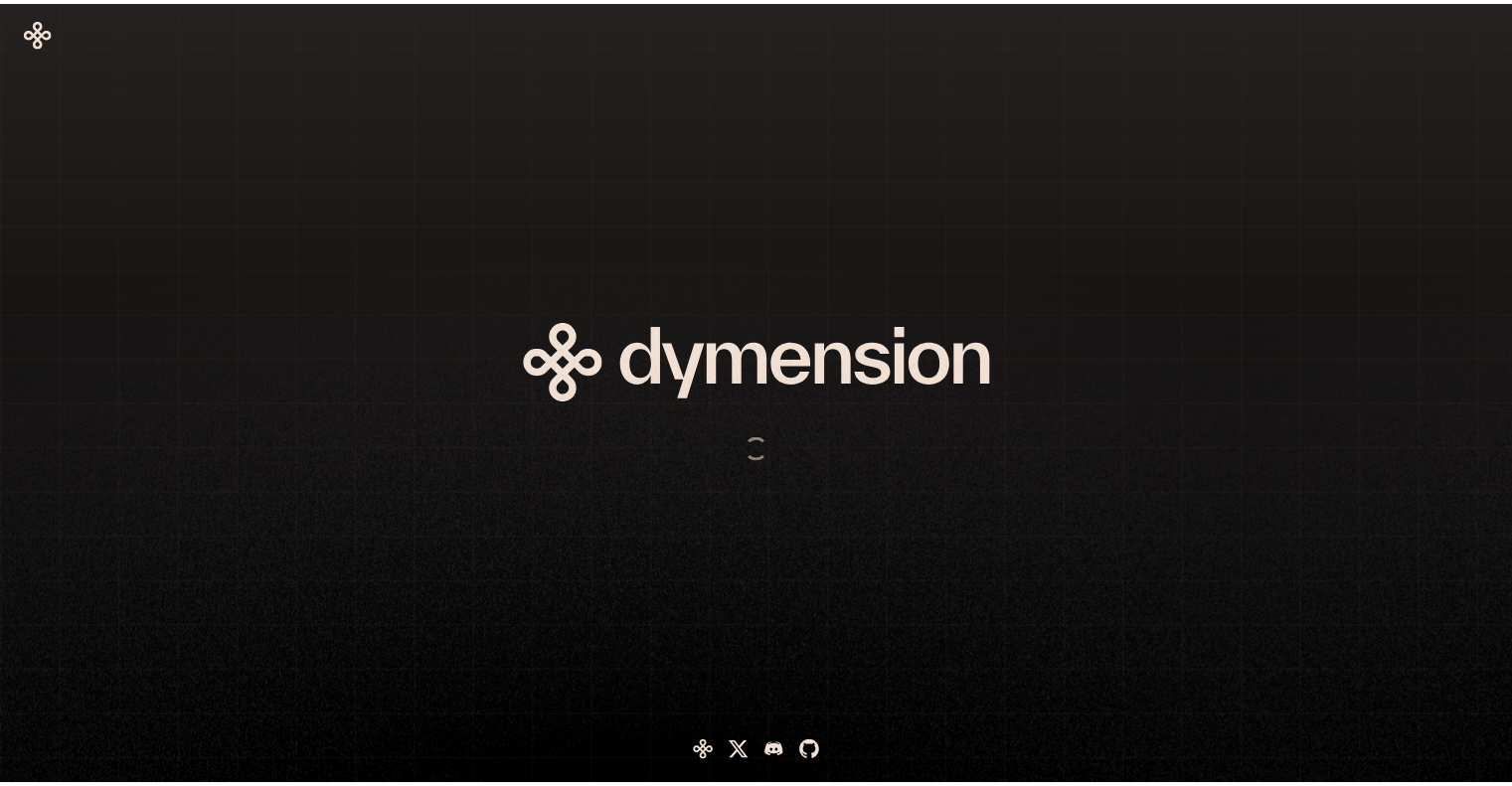 scroll, scrollTop: 0, scrollLeft: 0, axis: both 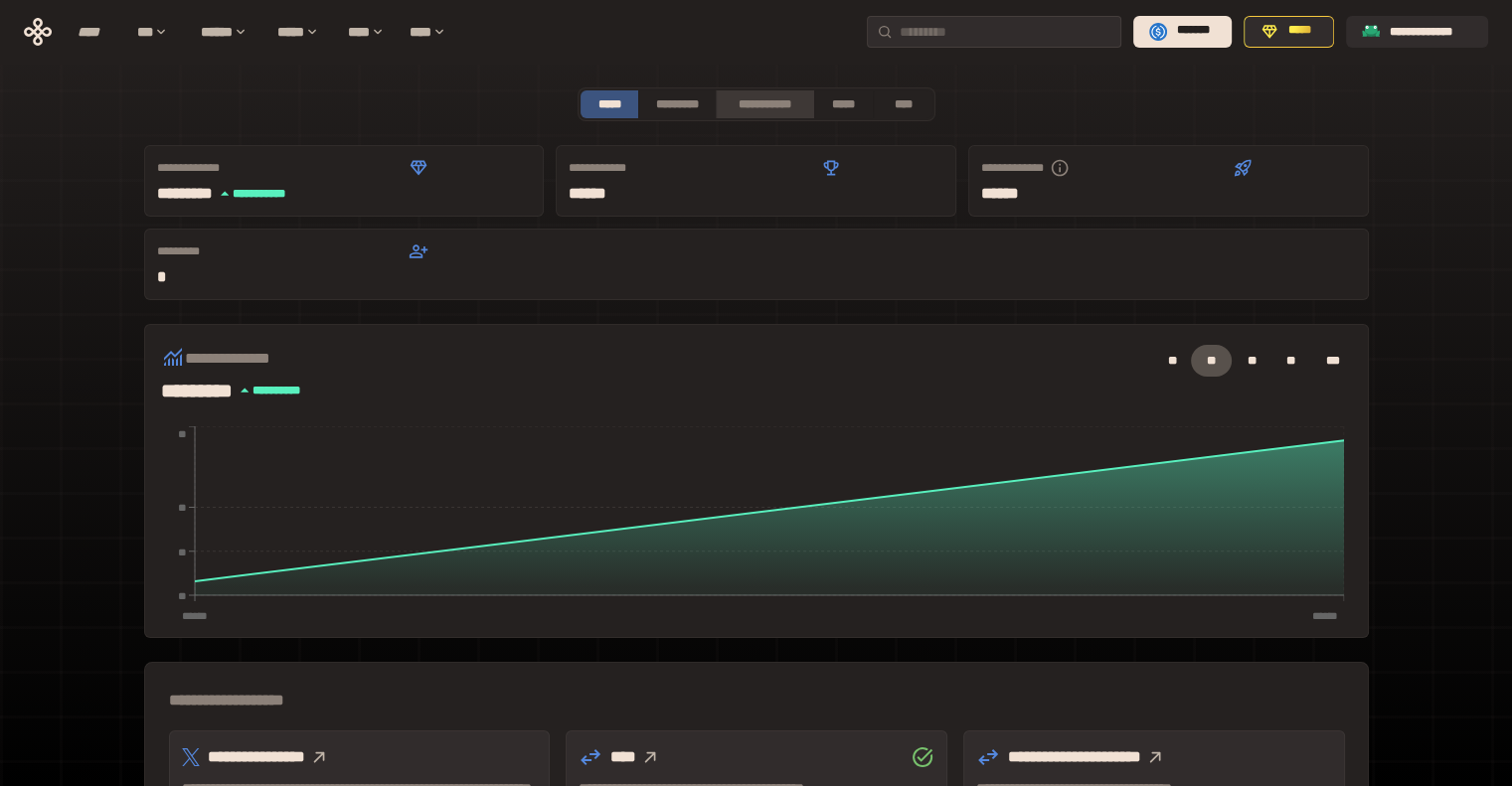 click on "**********" at bounding box center (764, 104) 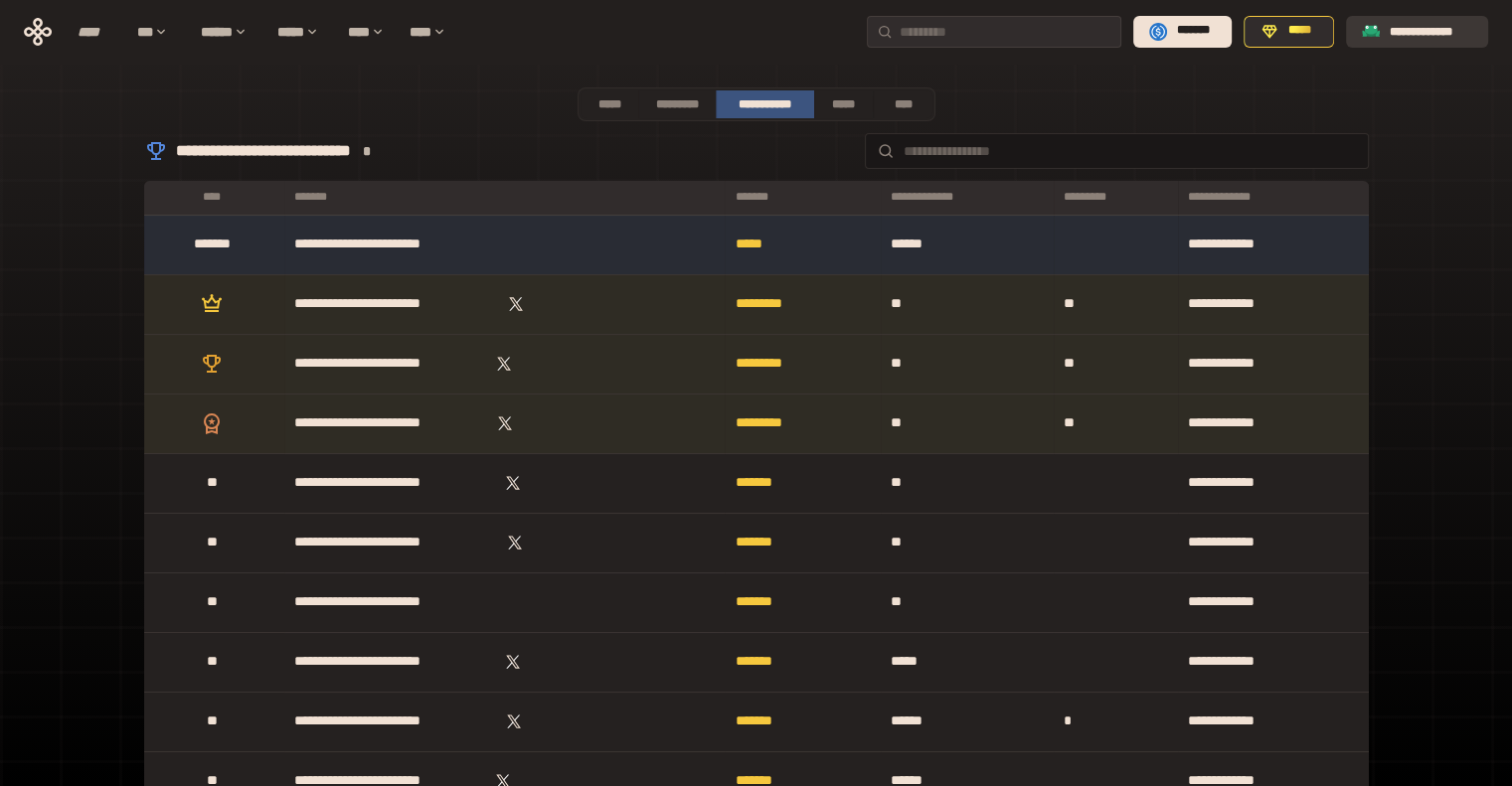 click on "**********" at bounding box center (1430, 31) 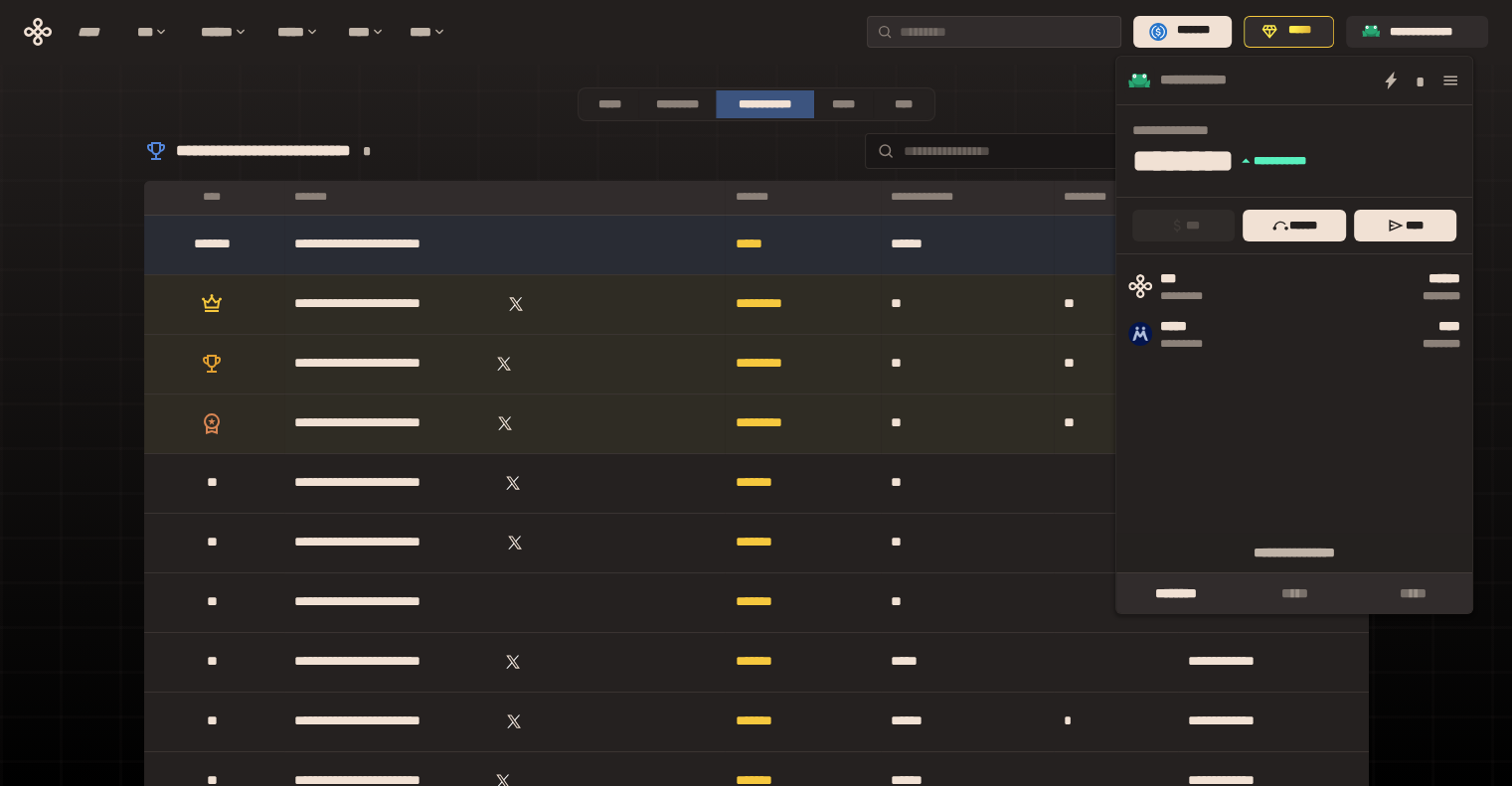 click at bounding box center (1450, 80) 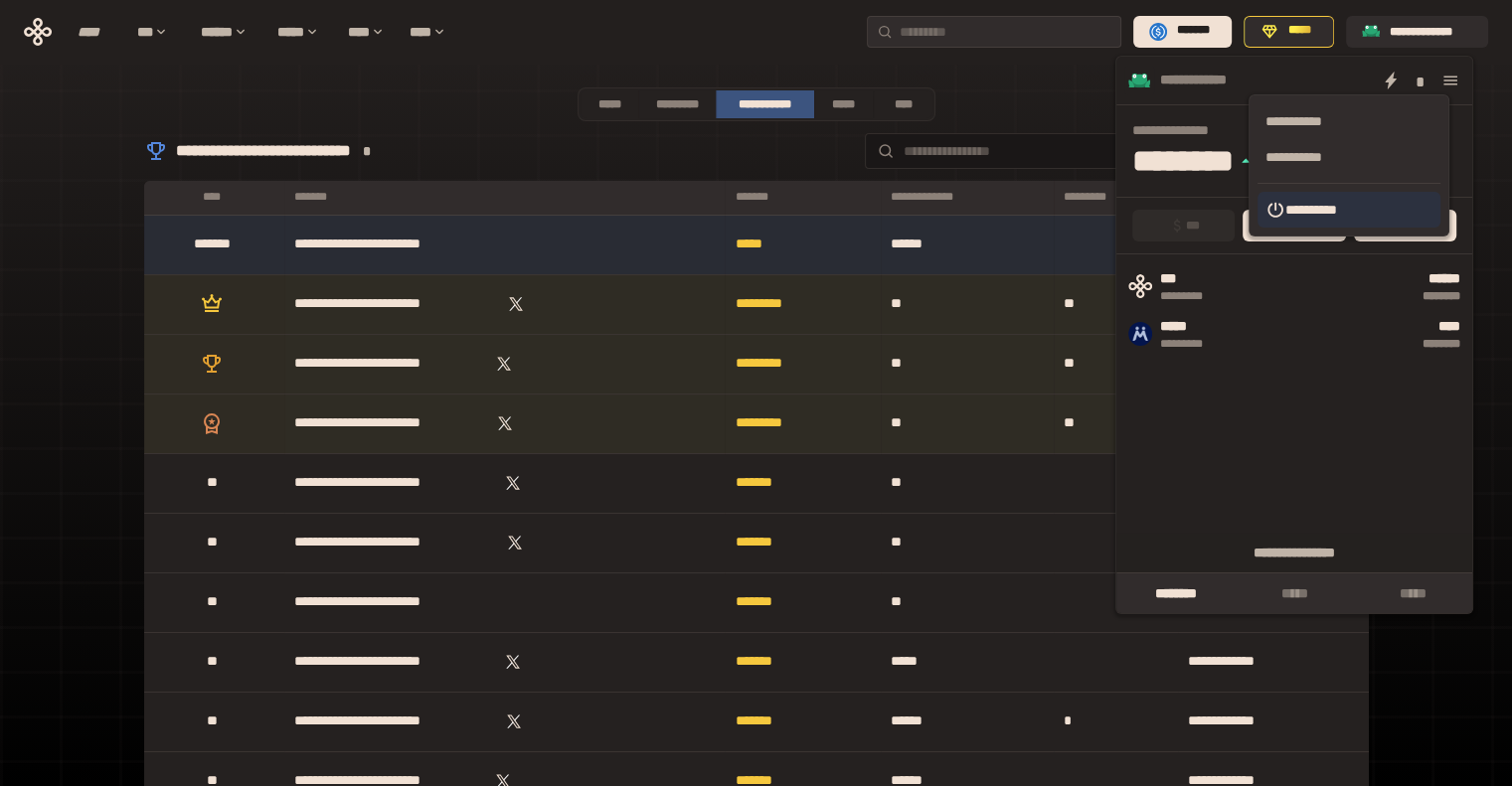 click on "**********" at bounding box center [1349, 210] 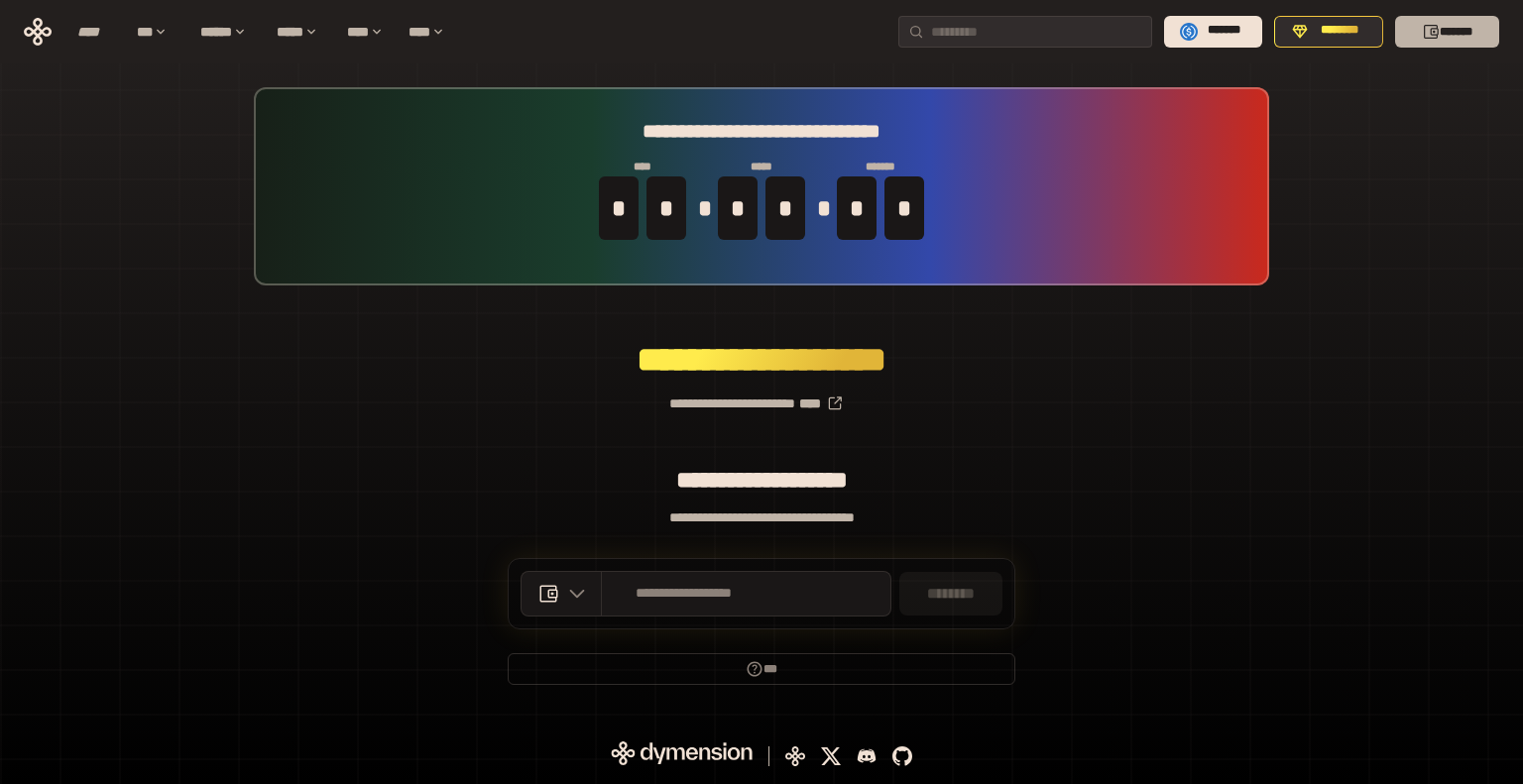 click on "*******" at bounding box center [1447, 32] 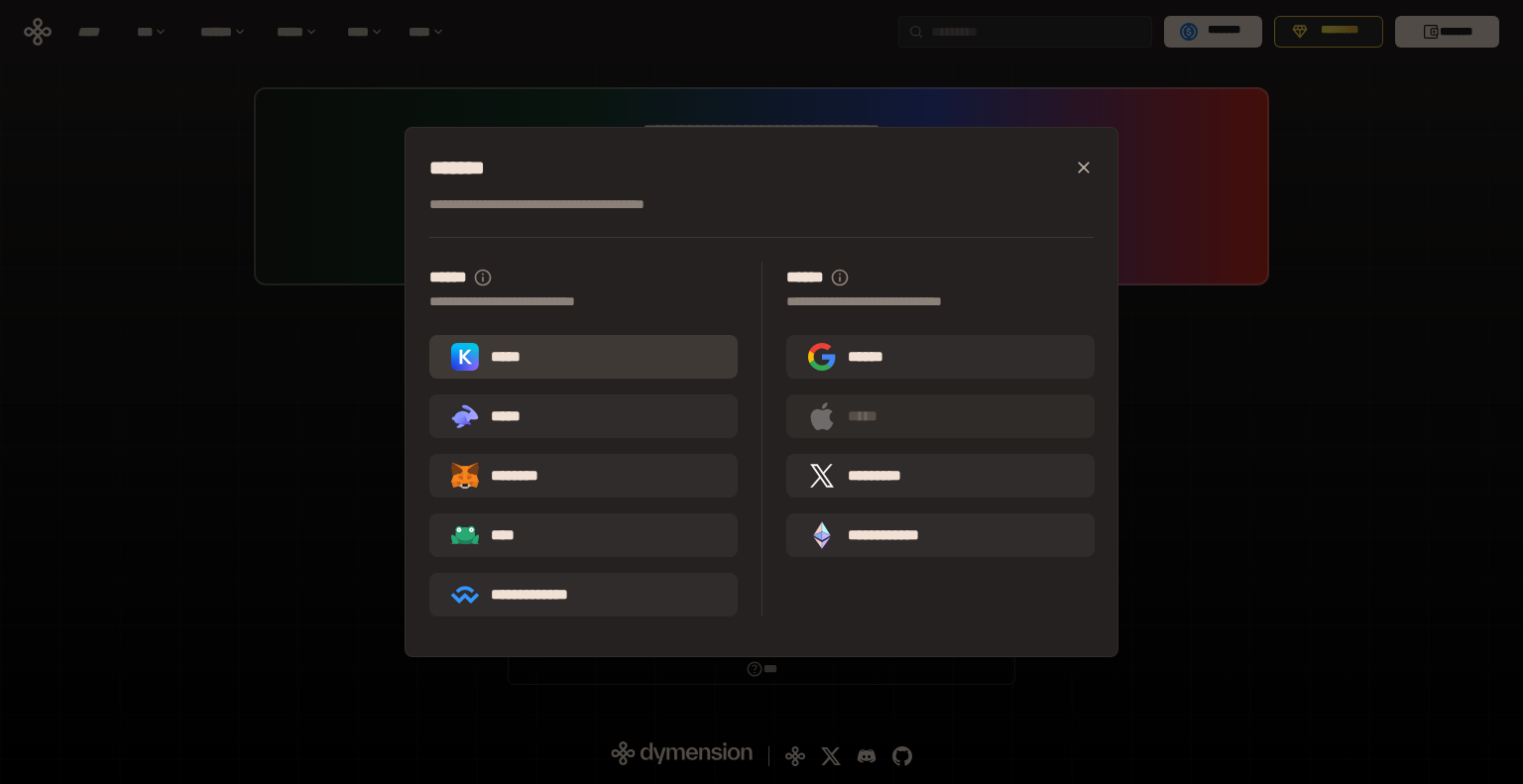 click on "*****" at bounding box center [583, 357] 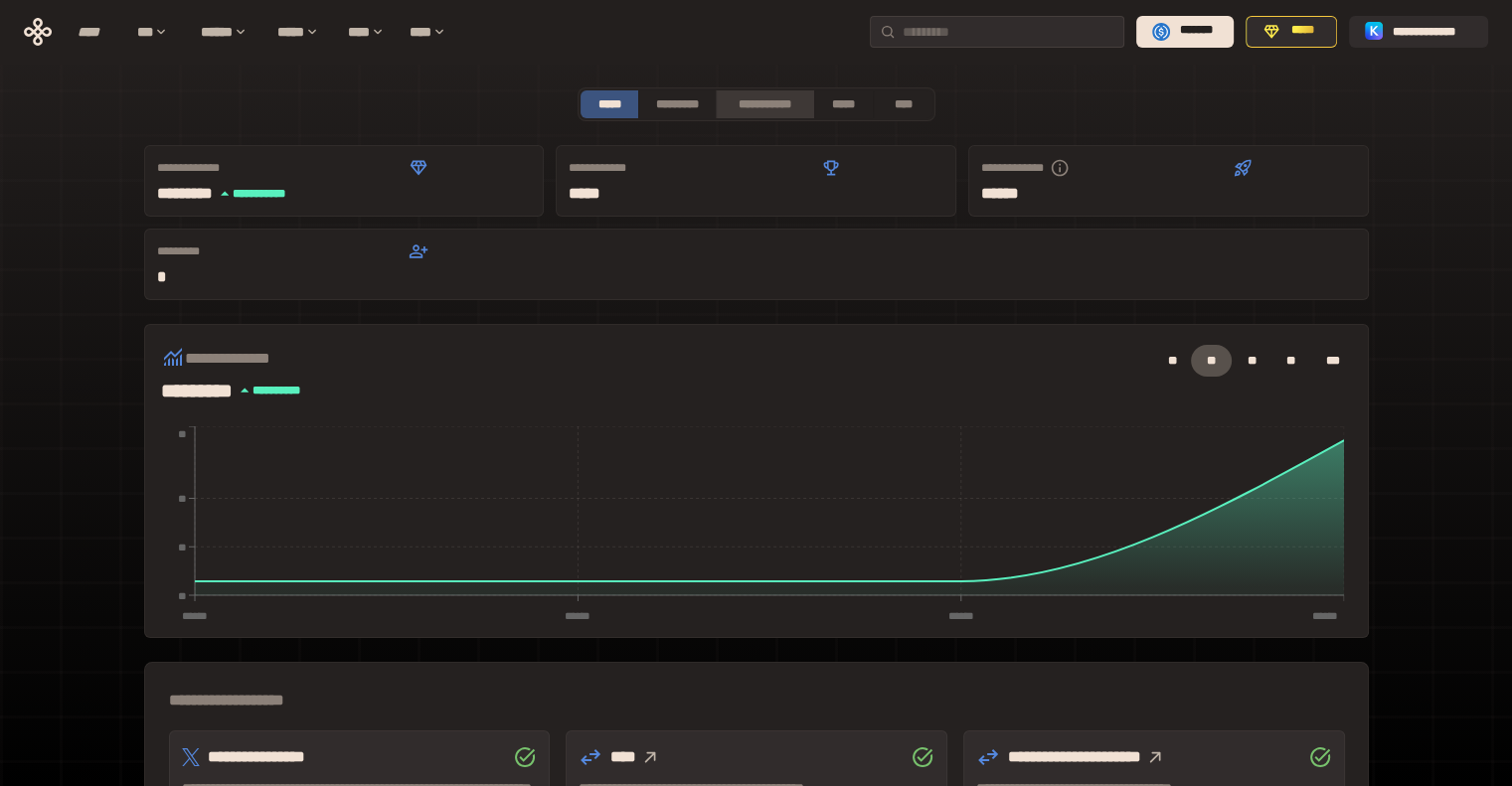 click on "**********" at bounding box center [764, 104] 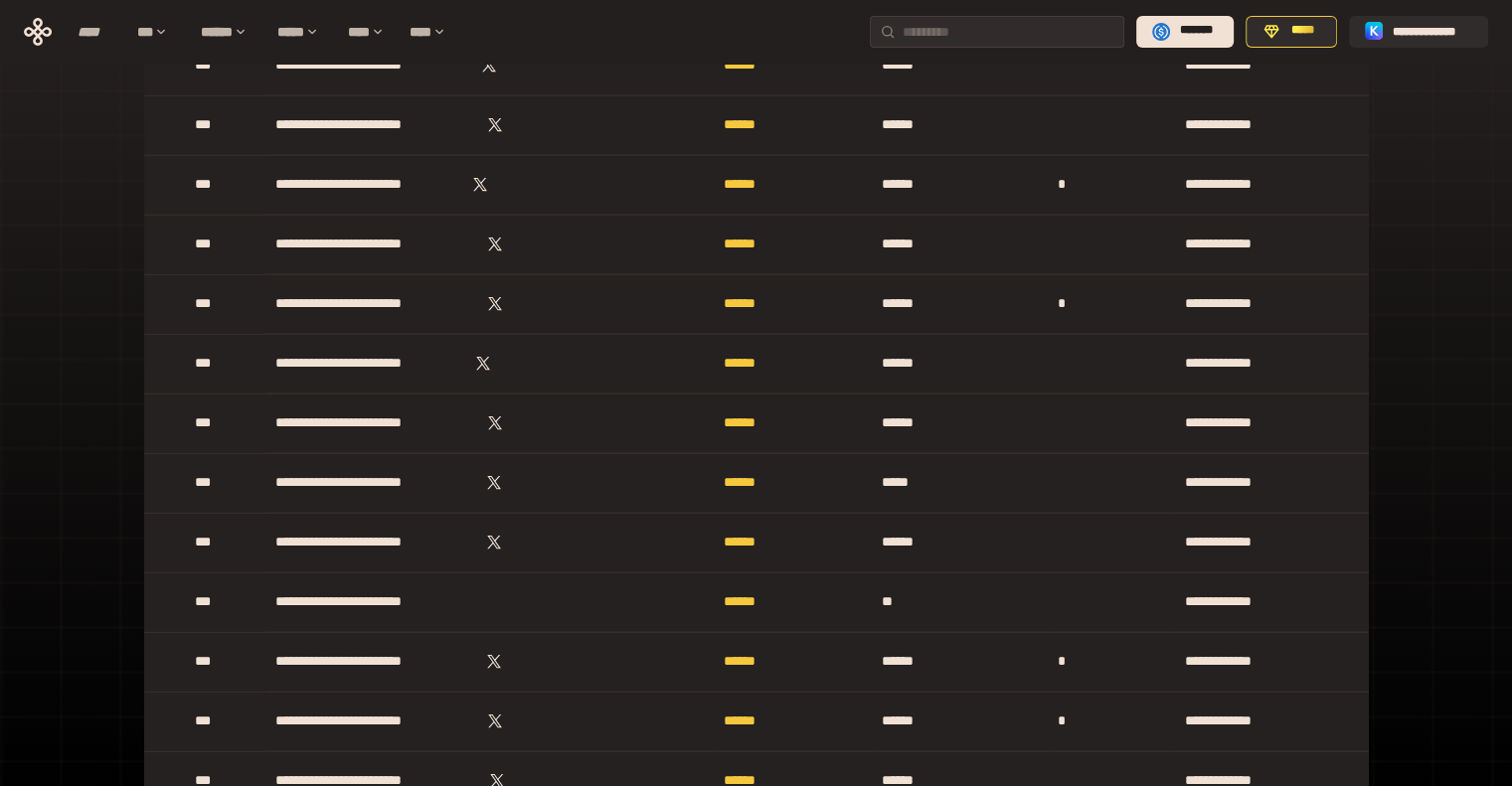 scroll, scrollTop: 4670, scrollLeft: 0, axis: vertical 